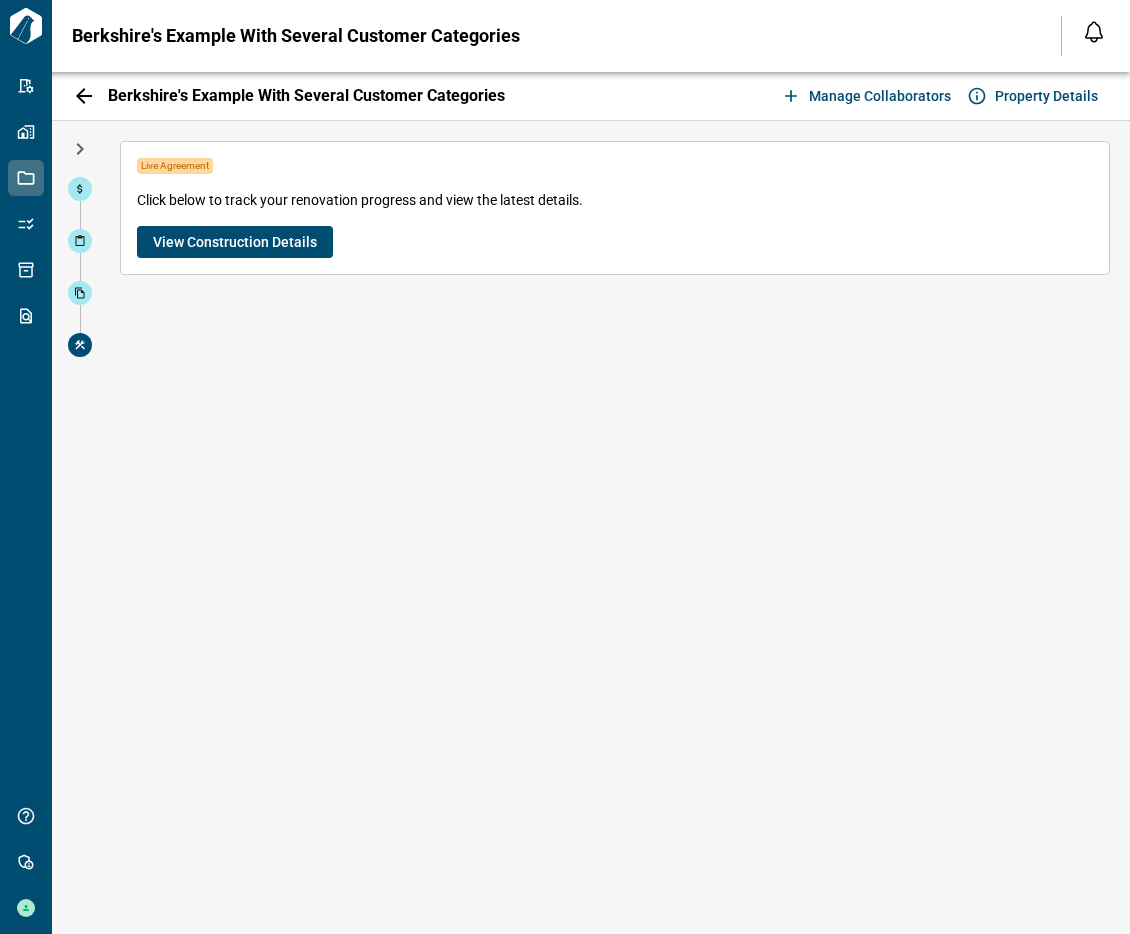scroll, scrollTop: 0, scrollLeft: 0, axis: both 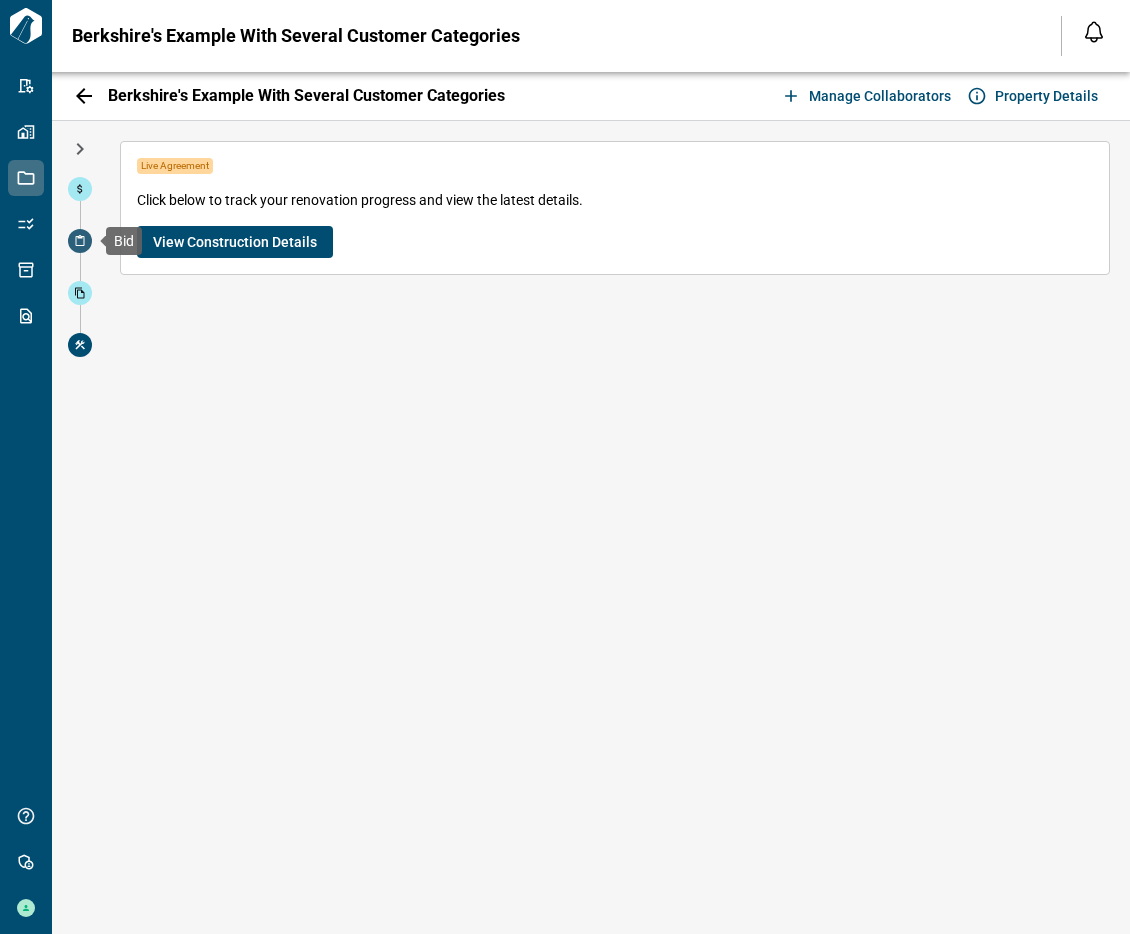 click at bounding box center [80, 241] 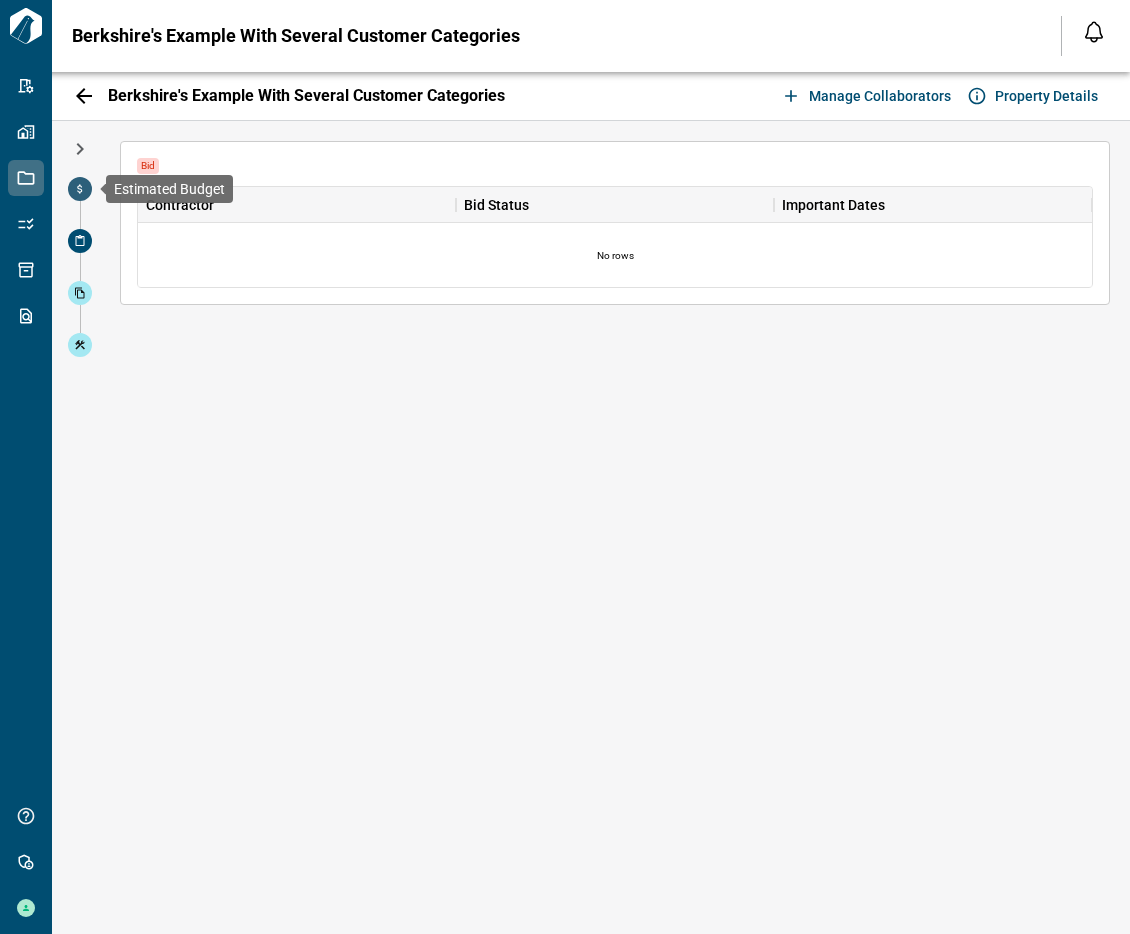 click at bounding box center [80, 189] 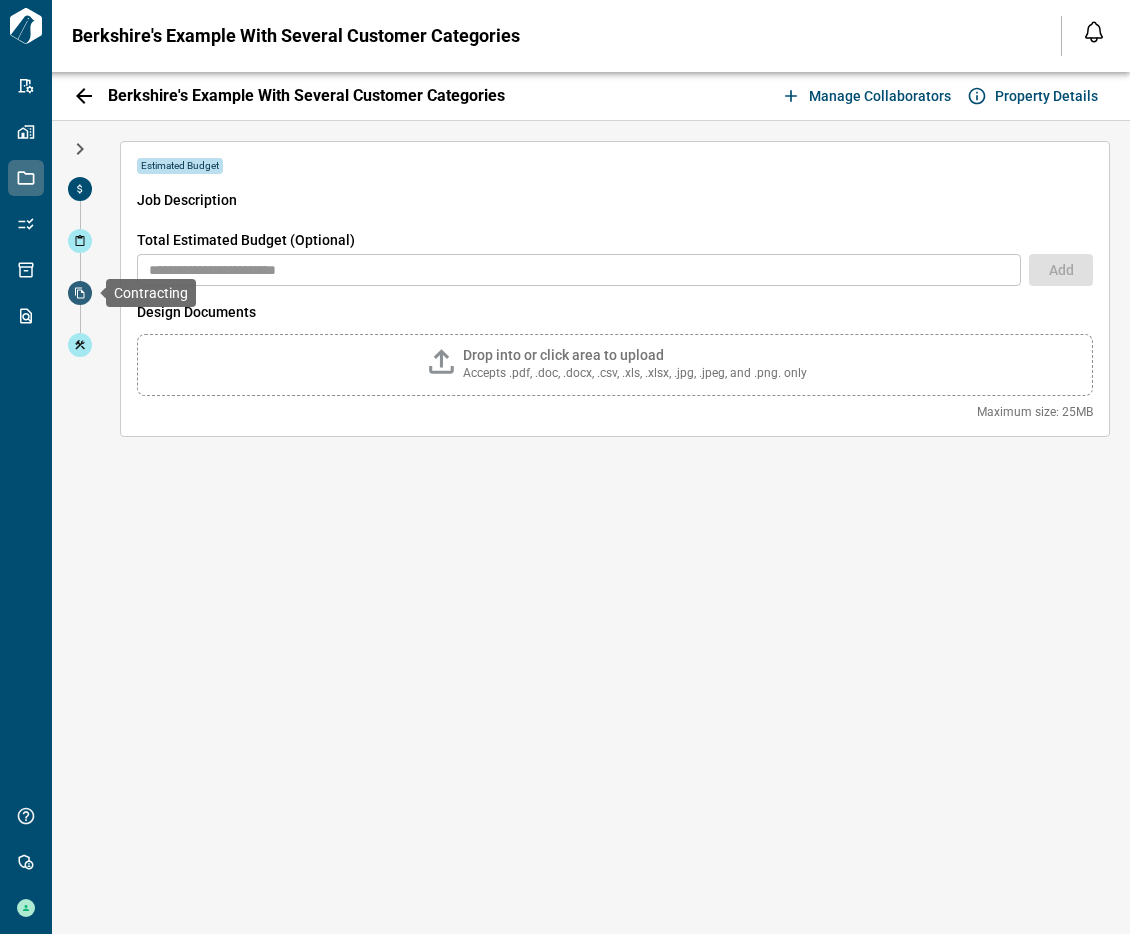 click 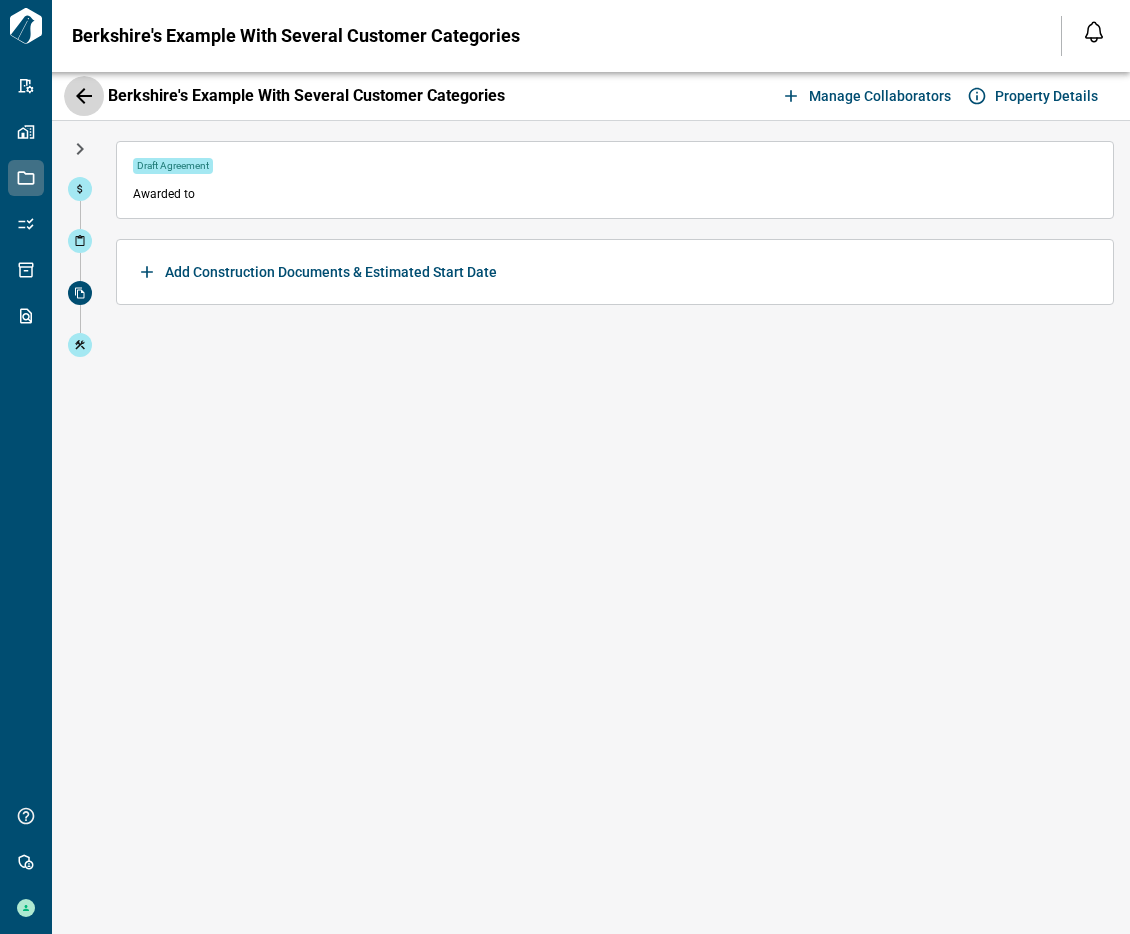 click 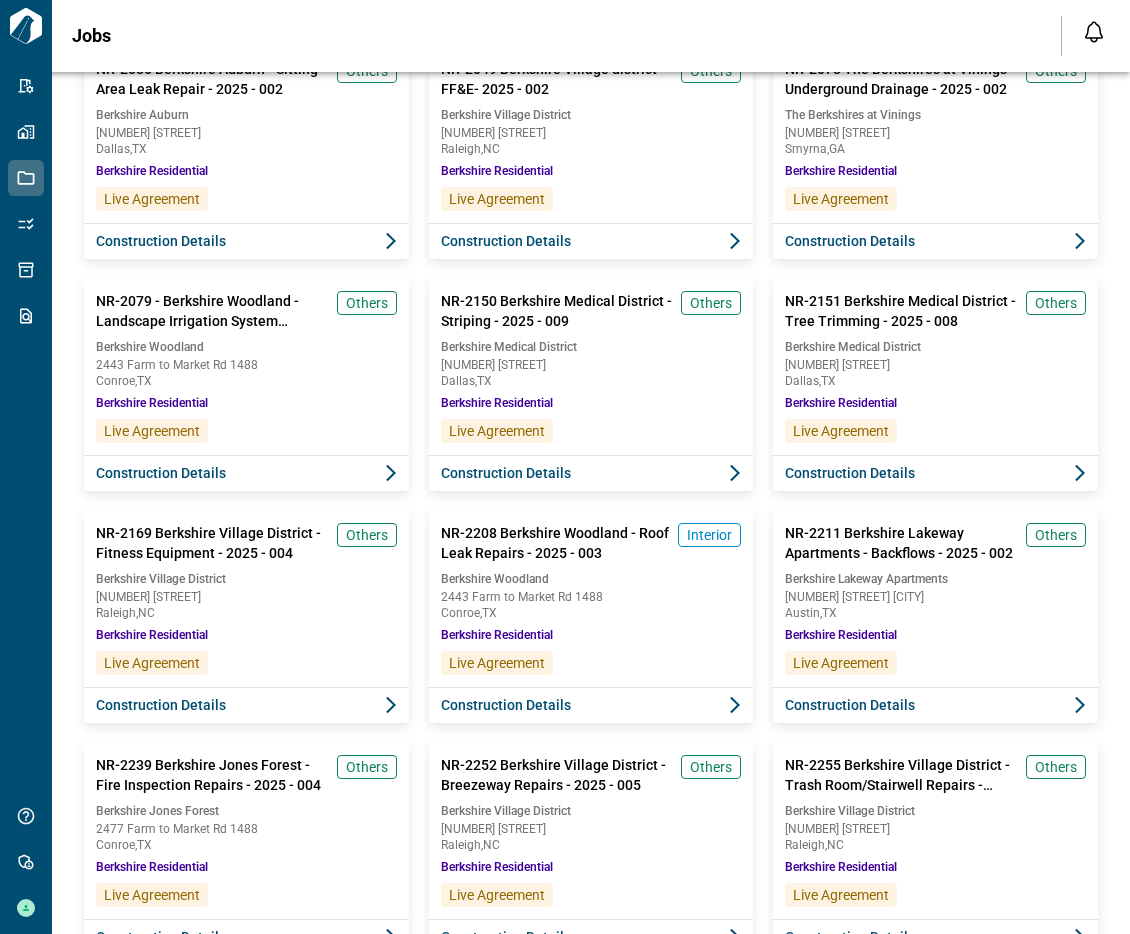 scroll, scrollTop: 1017, scrollLeft: 0, axis: vertical 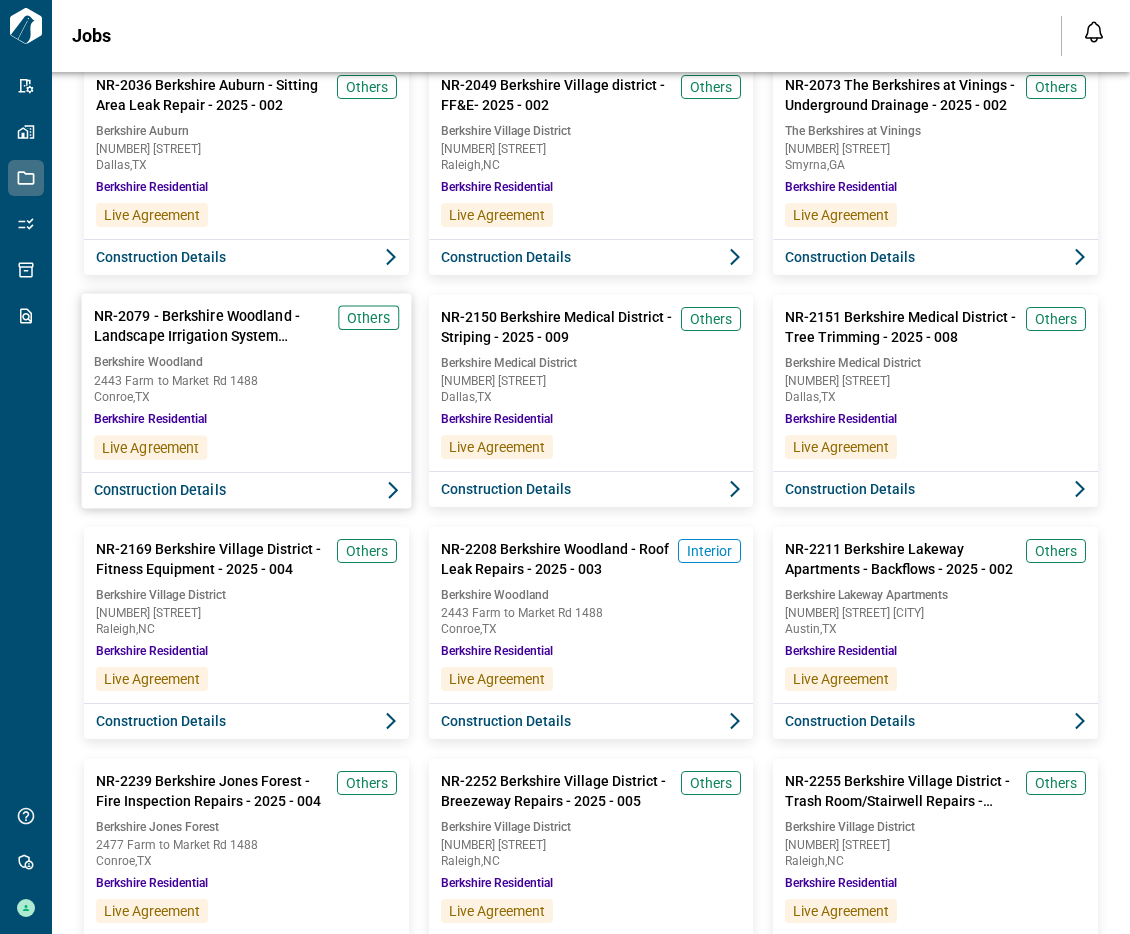 click on "[NUMBER] - [STATE] - [YEAR] - 001 Others Berkshire Residential Live Agreement" at bounding box center (247, 382) 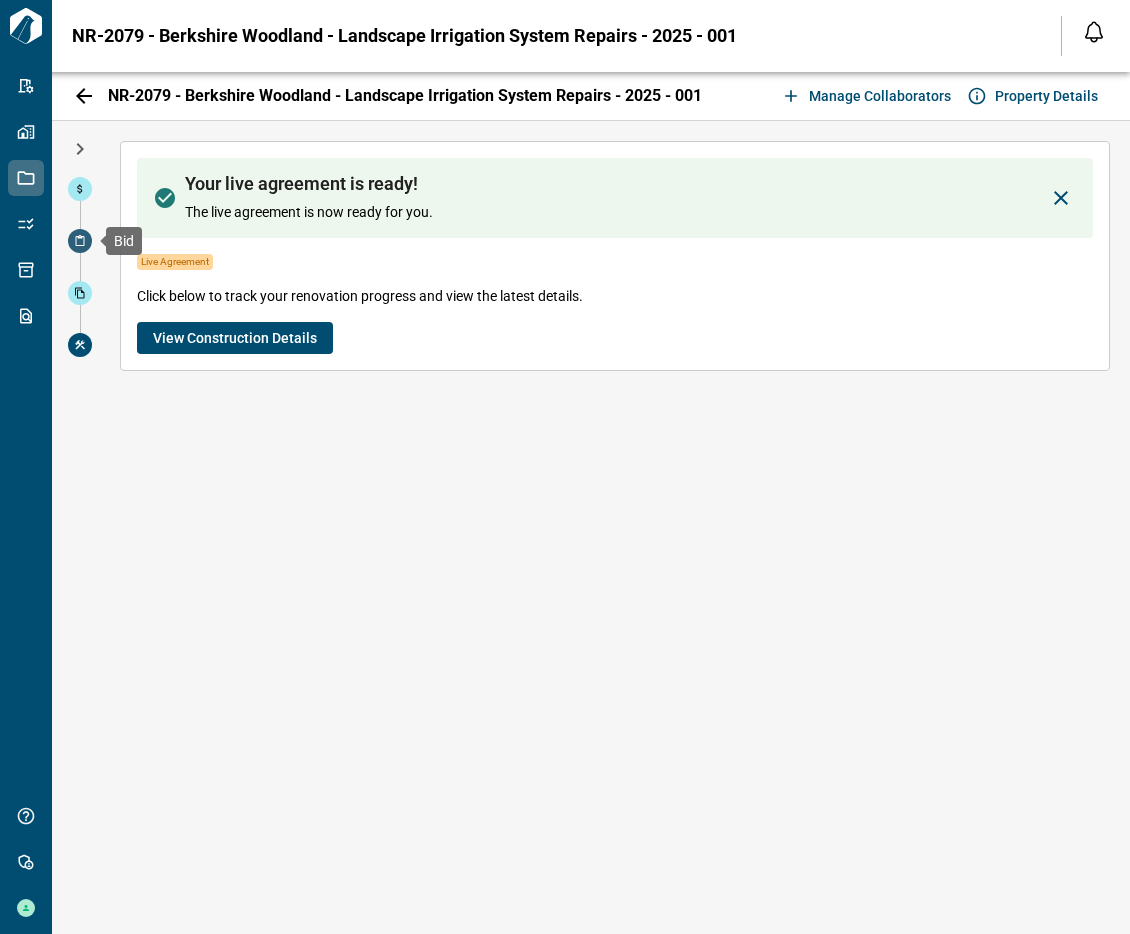 click at bounding box center [80, 241] 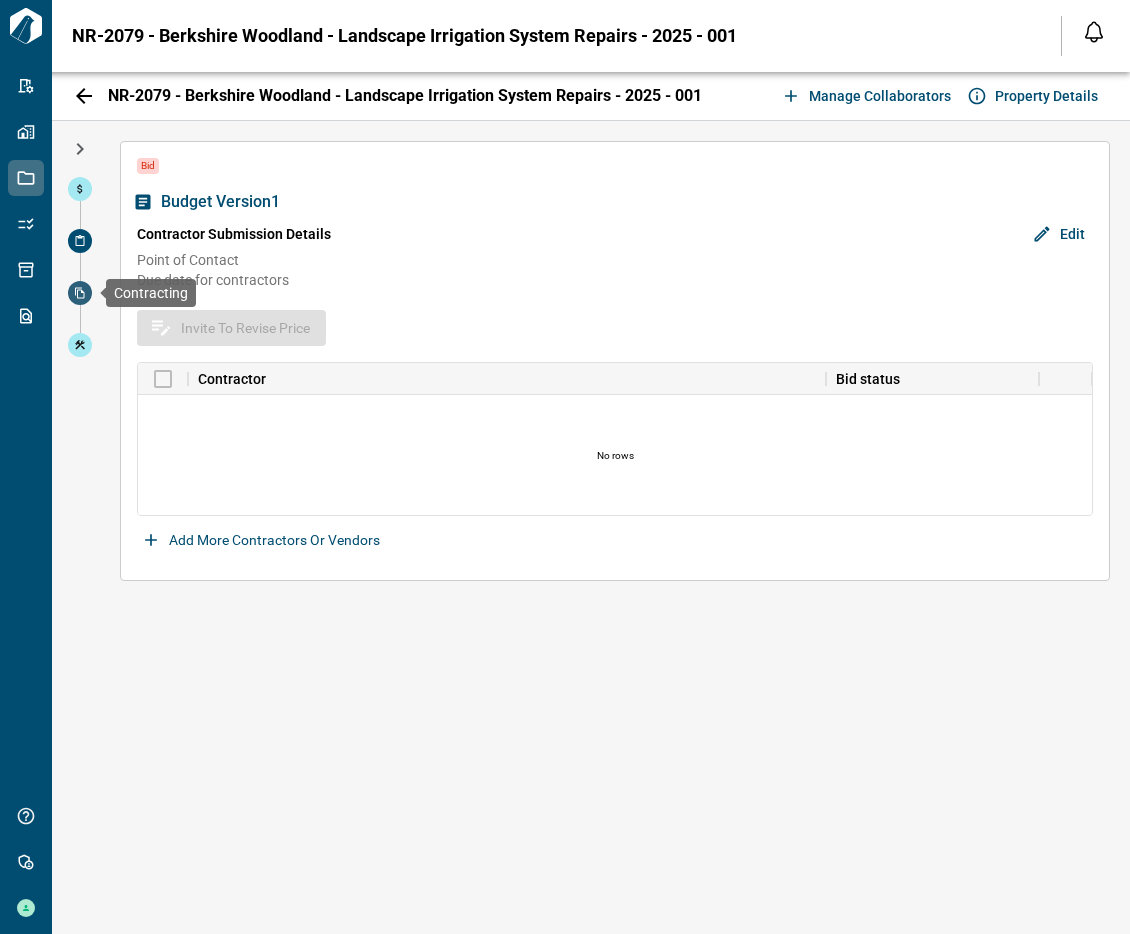 click 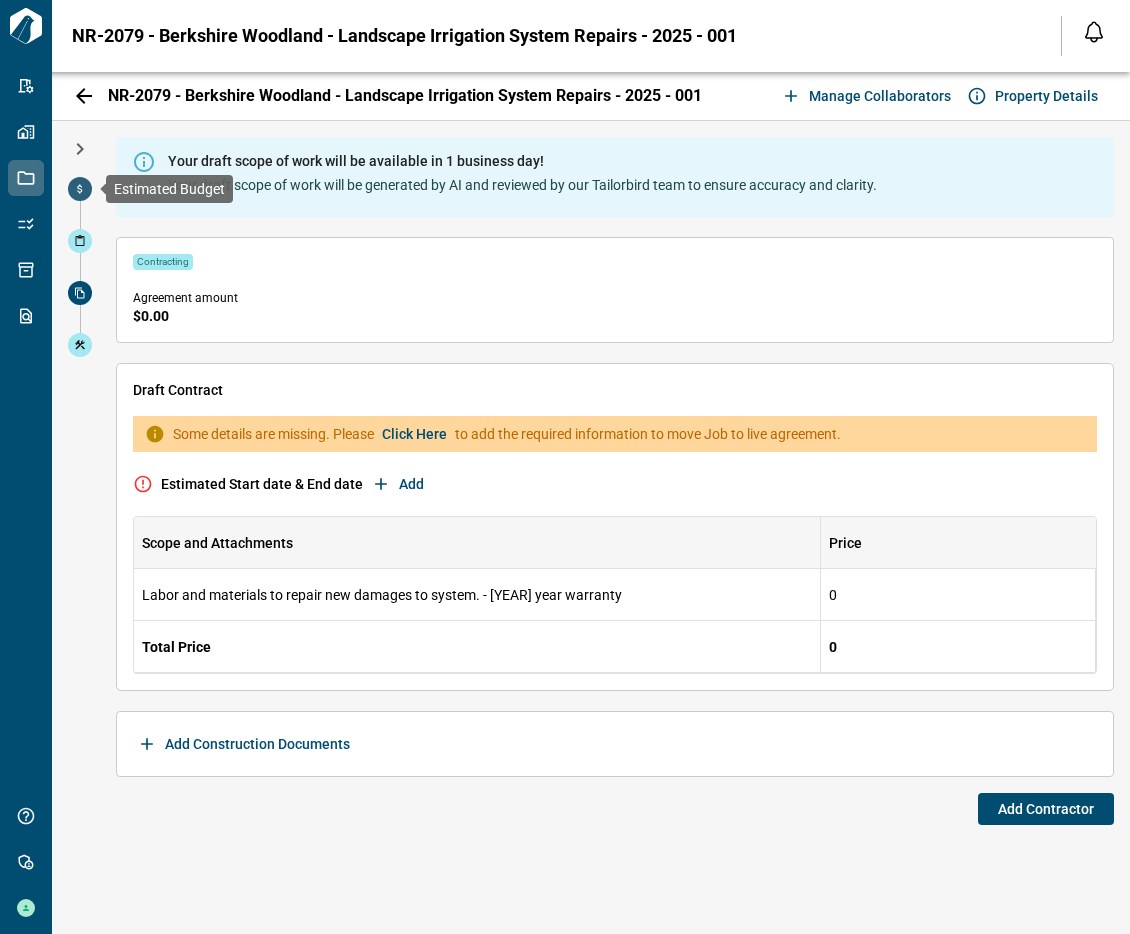 click 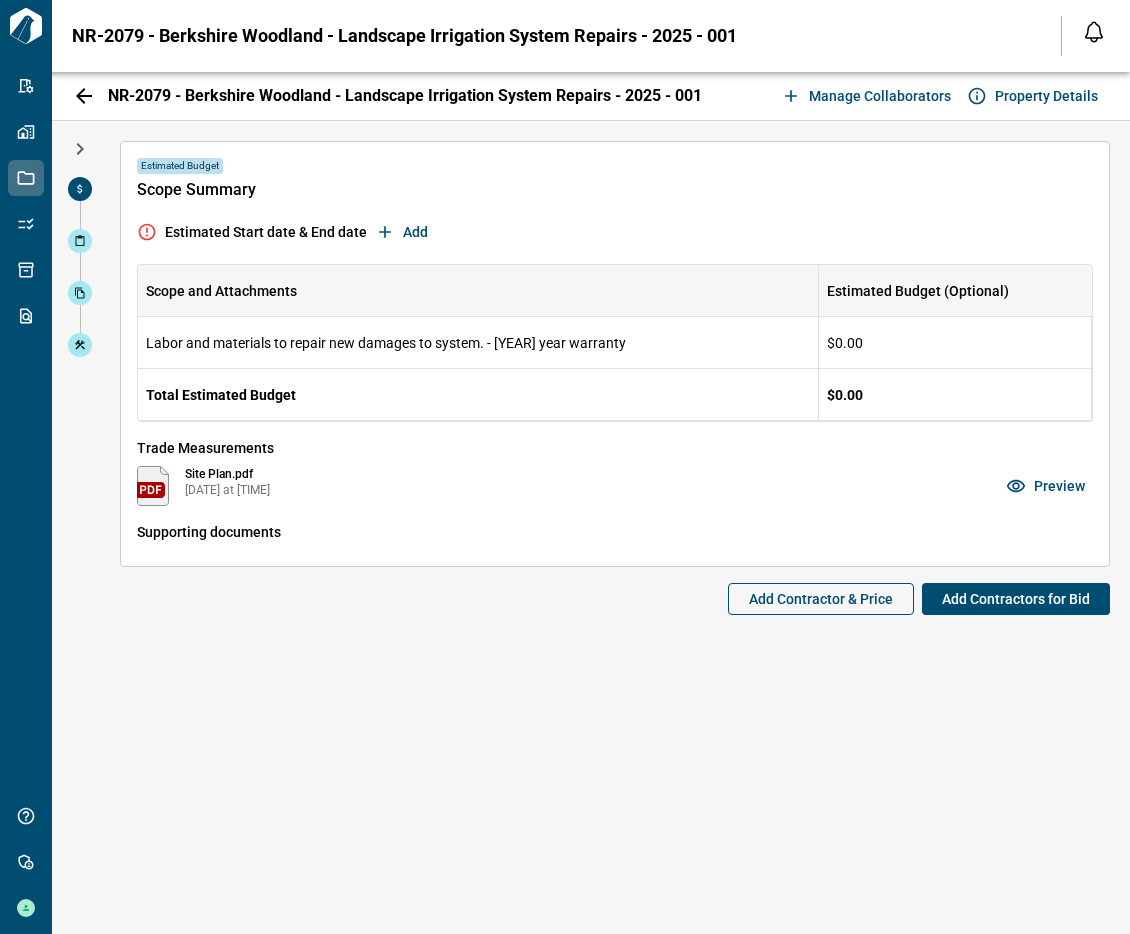 click on "Preview" at bounding box center (1047, 486) 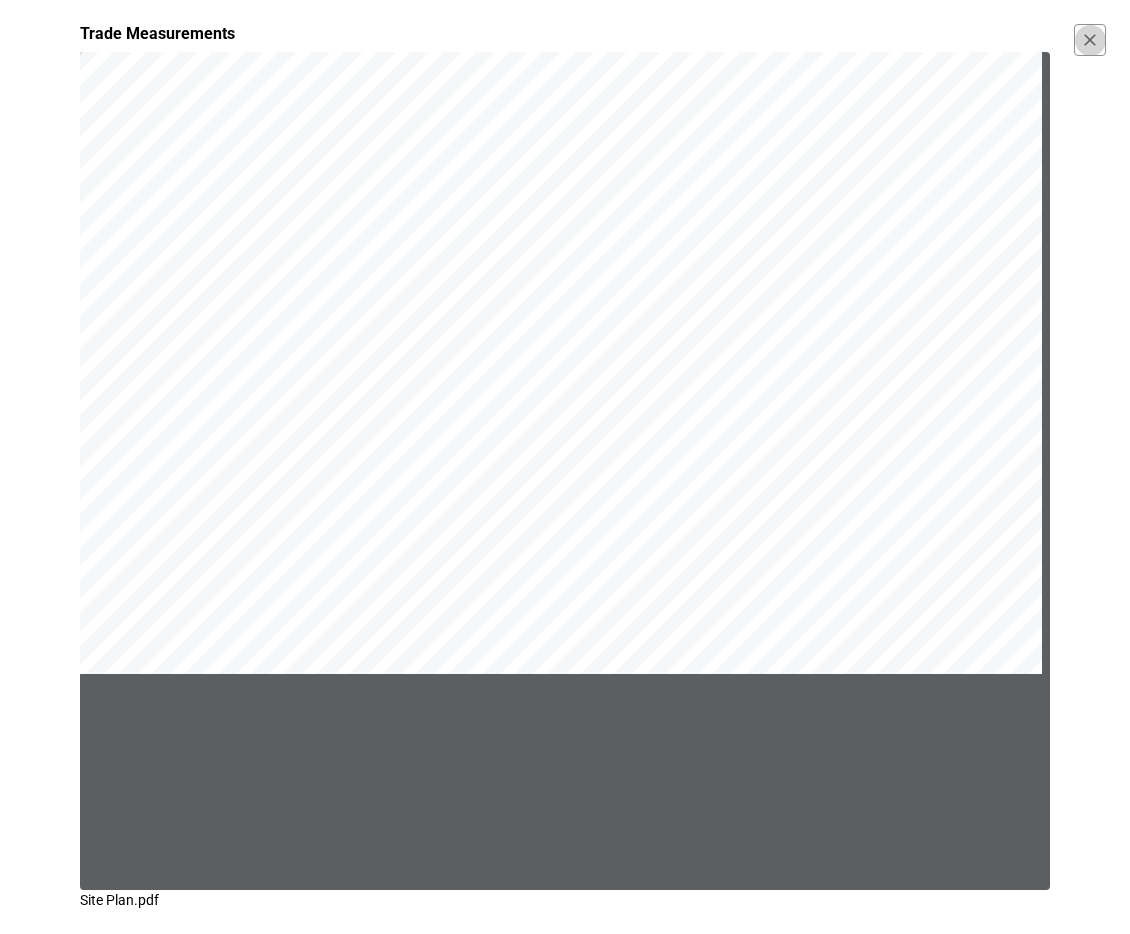 click 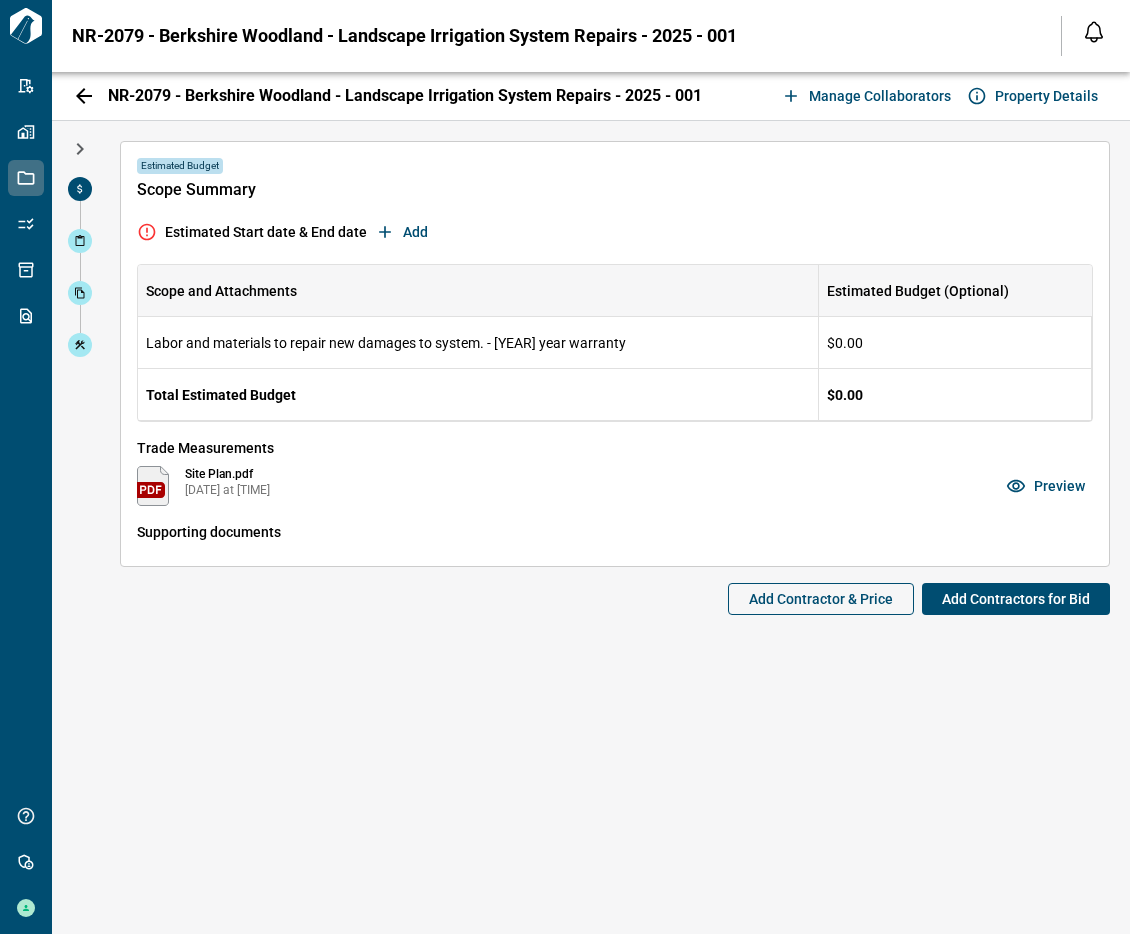 click 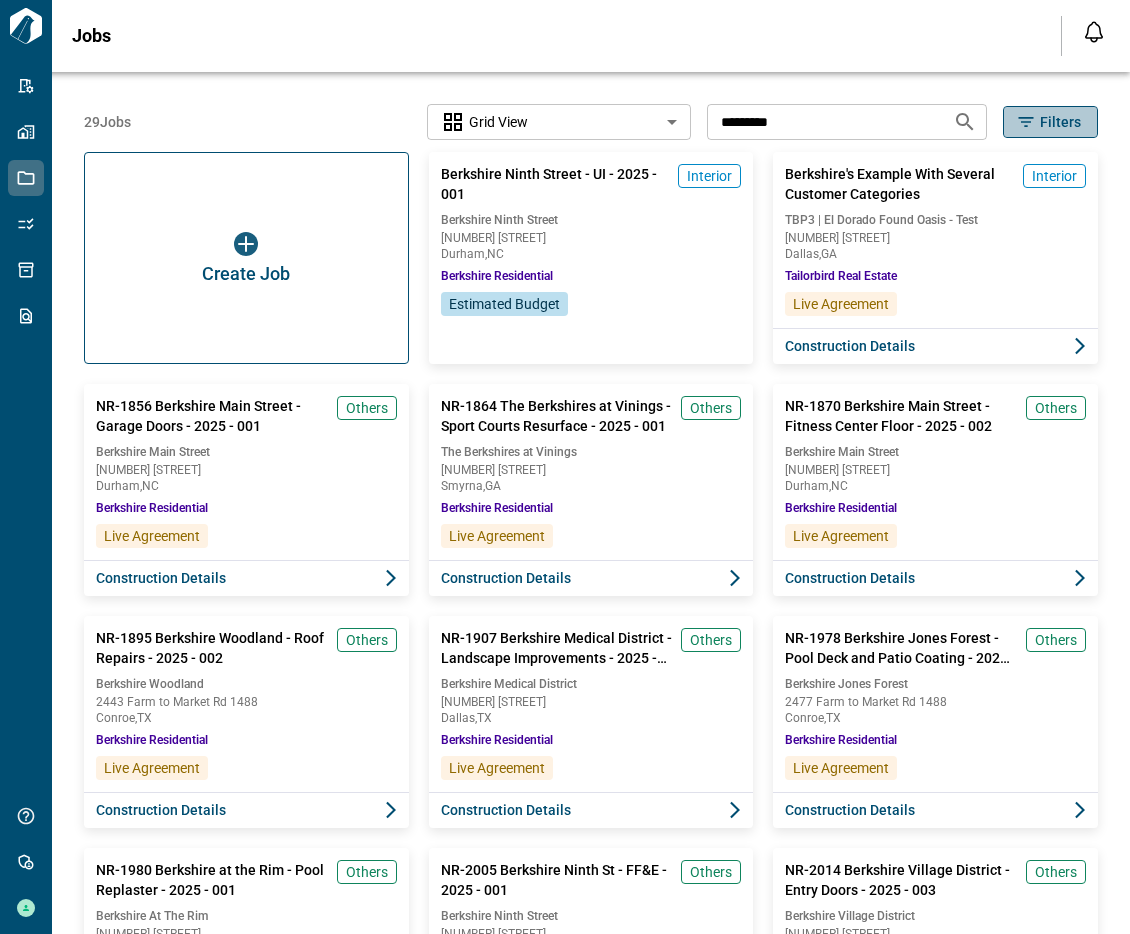click on "Filters" at bounding box center (1050, 122) 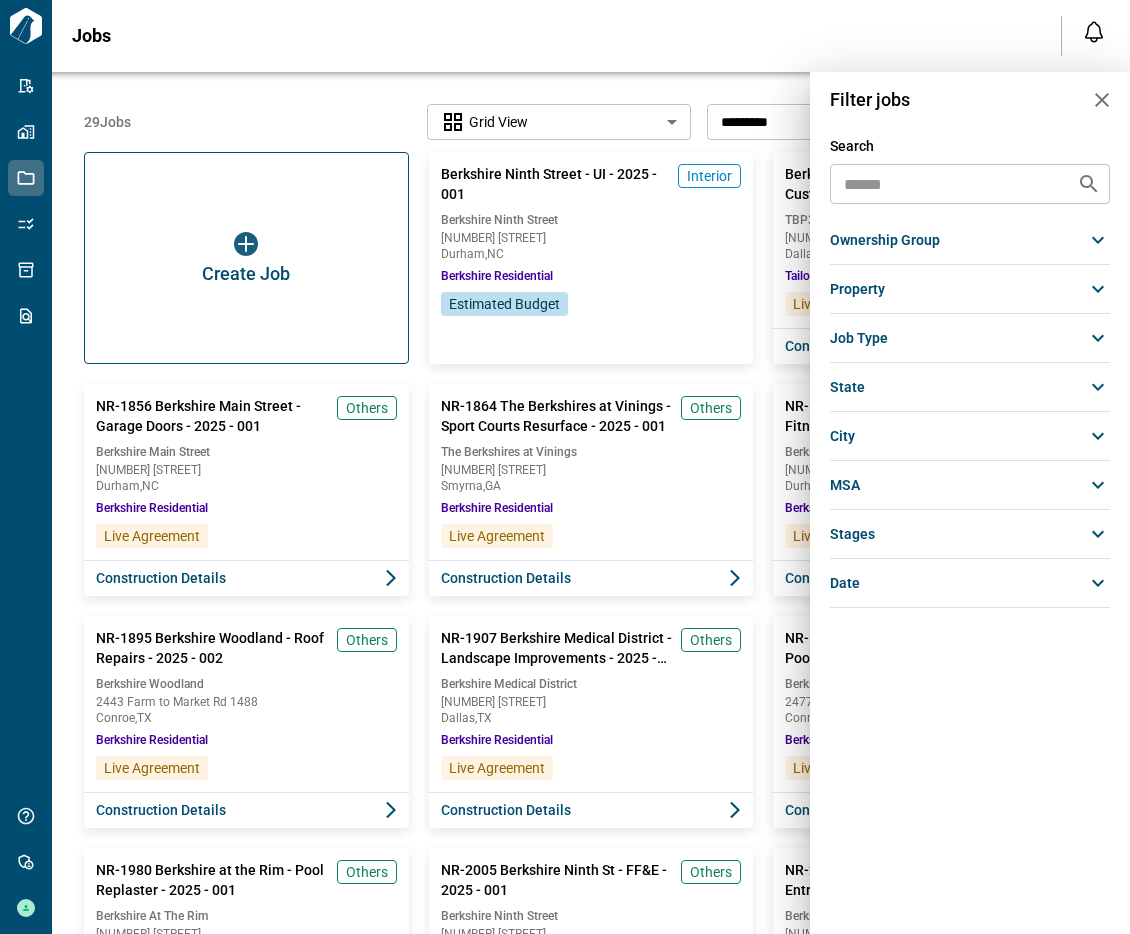 click 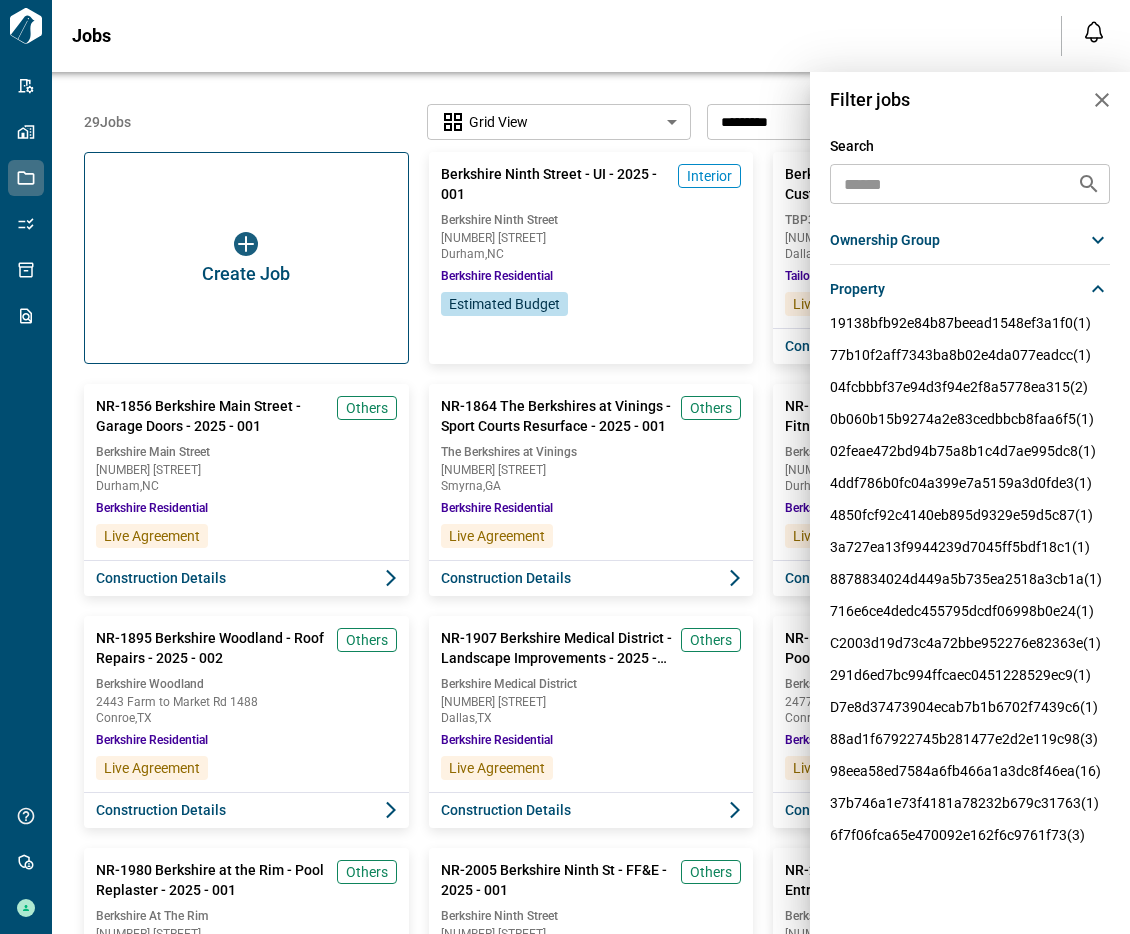 click 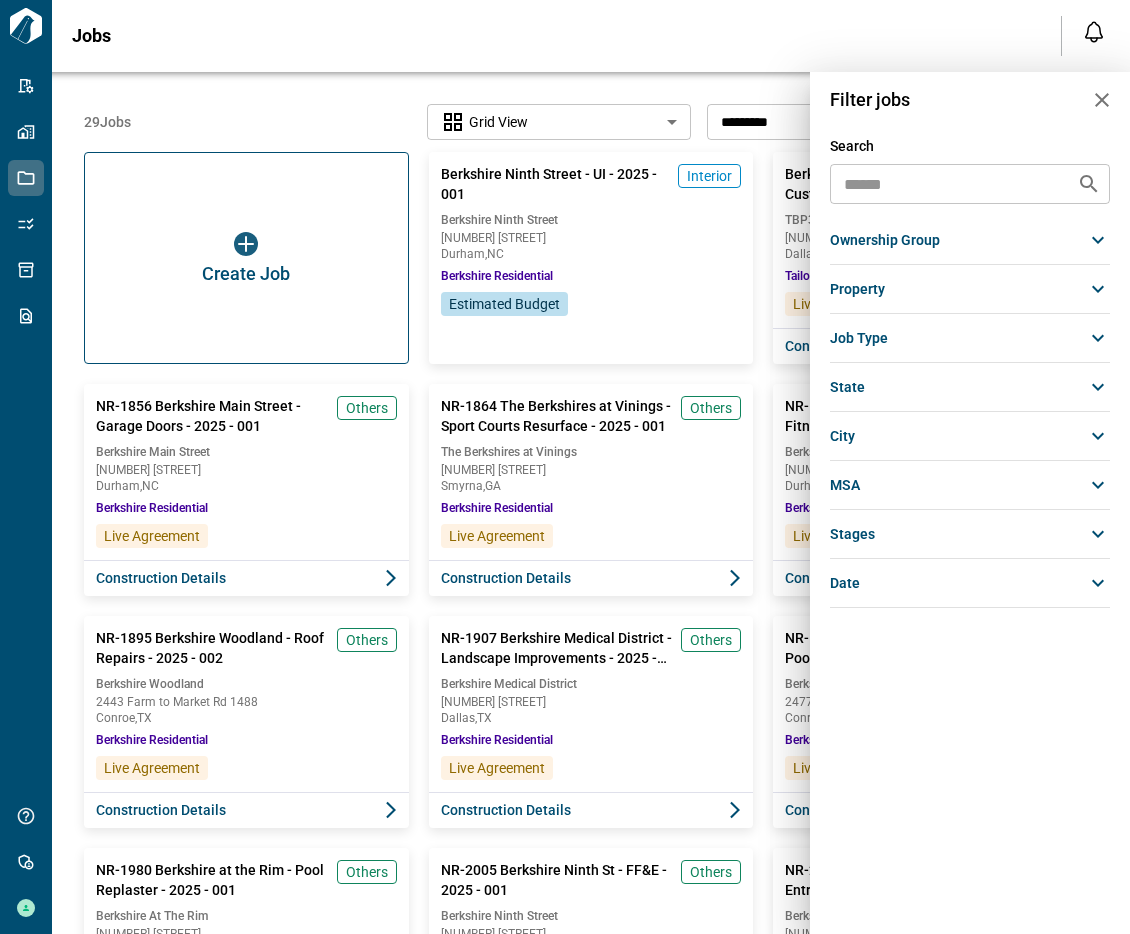 click on "ownership group" at bounding box center (970, 240) 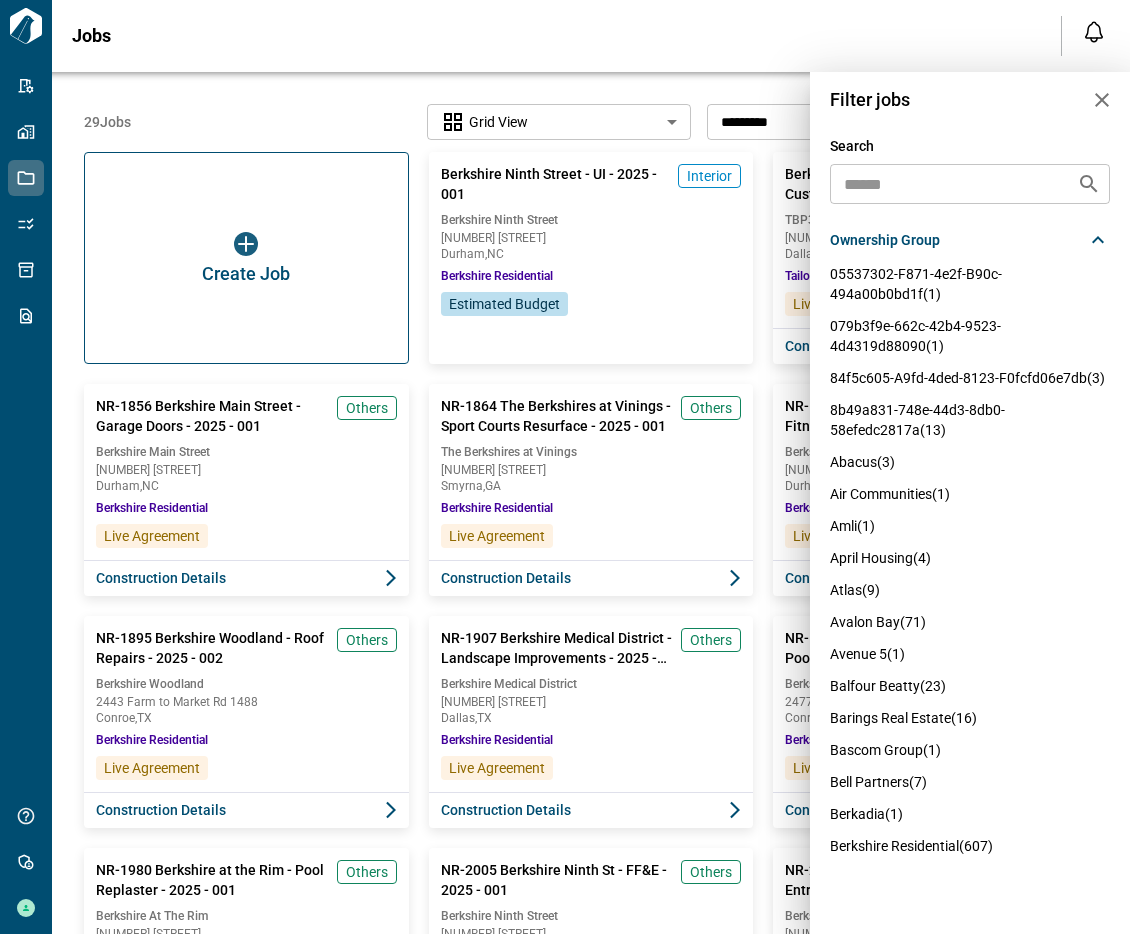 click 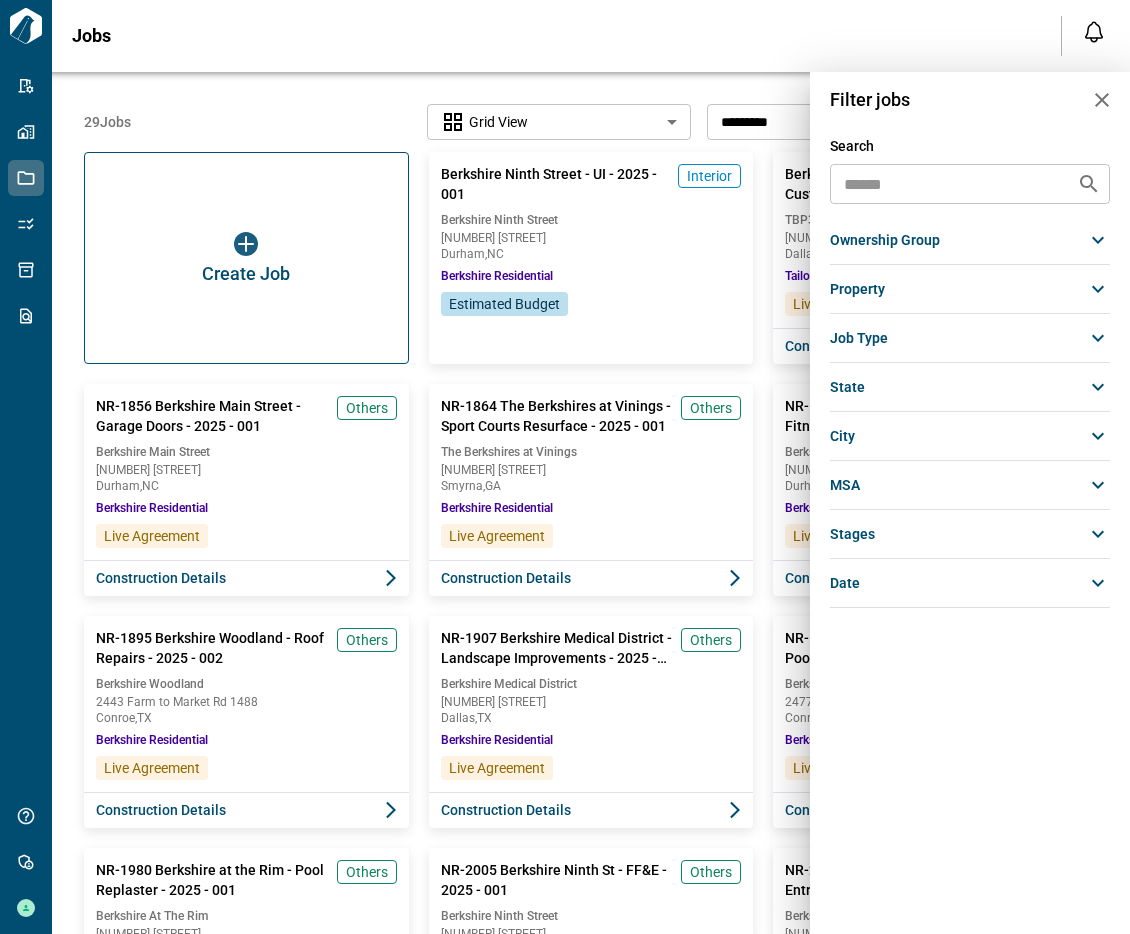 click on "Job Type" at bounding box center (970, 338) 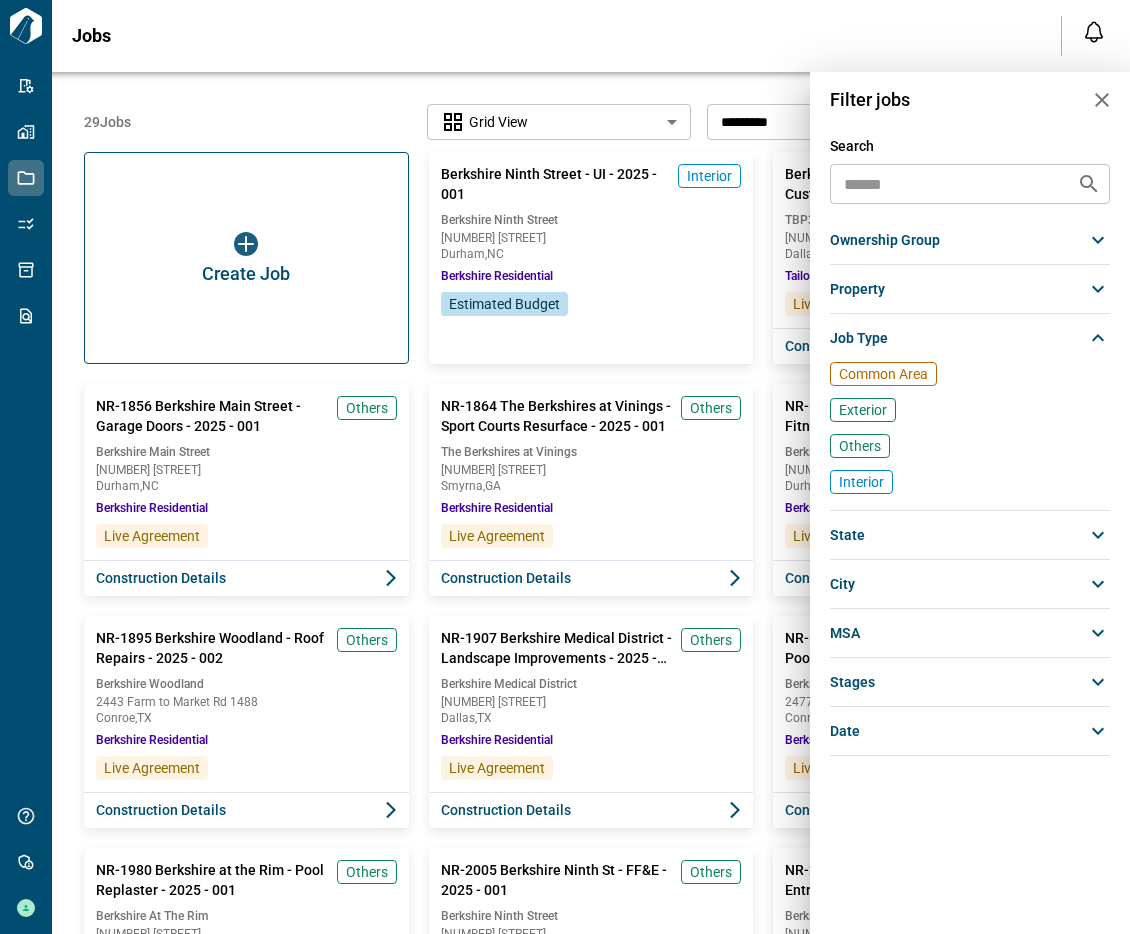 click on "Job Type" at bounding box center [970, 338] 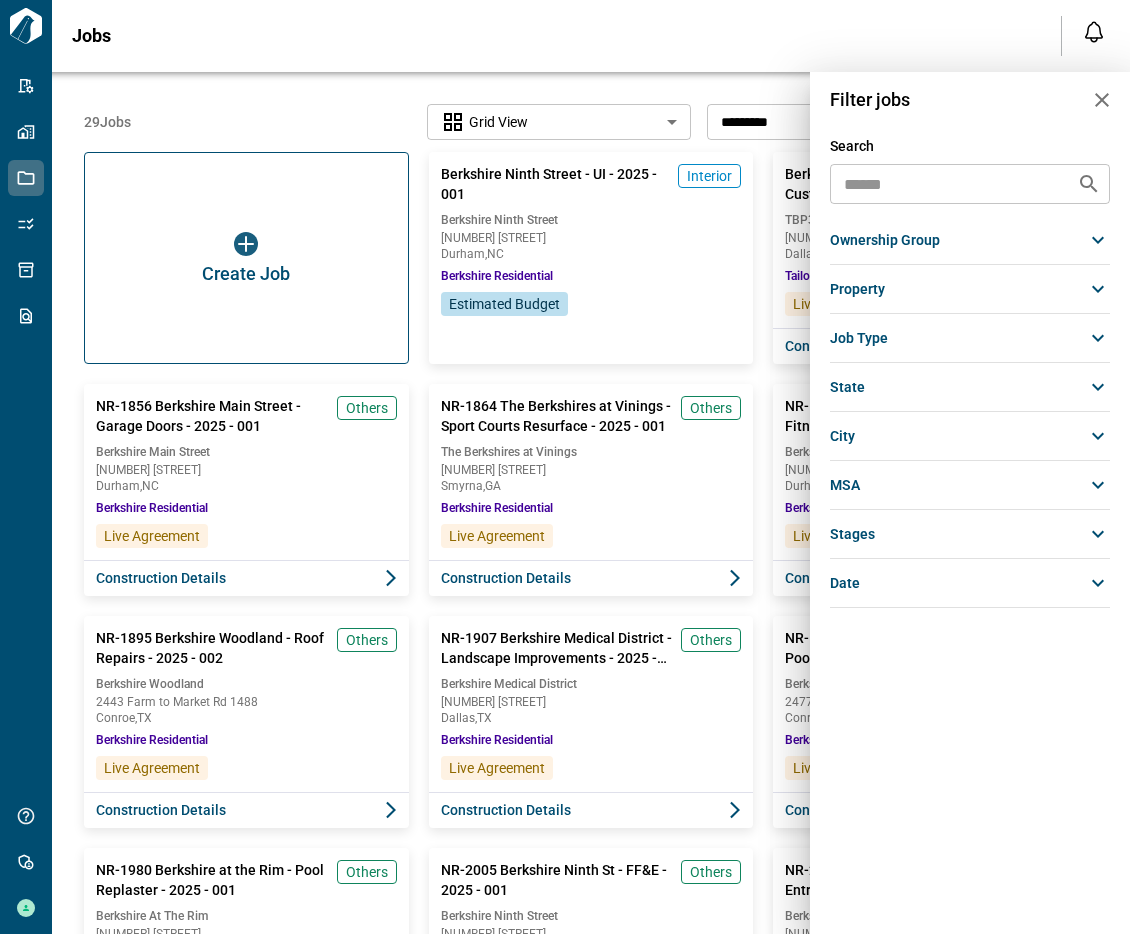 click on "state" at bounding box center [970, 387] 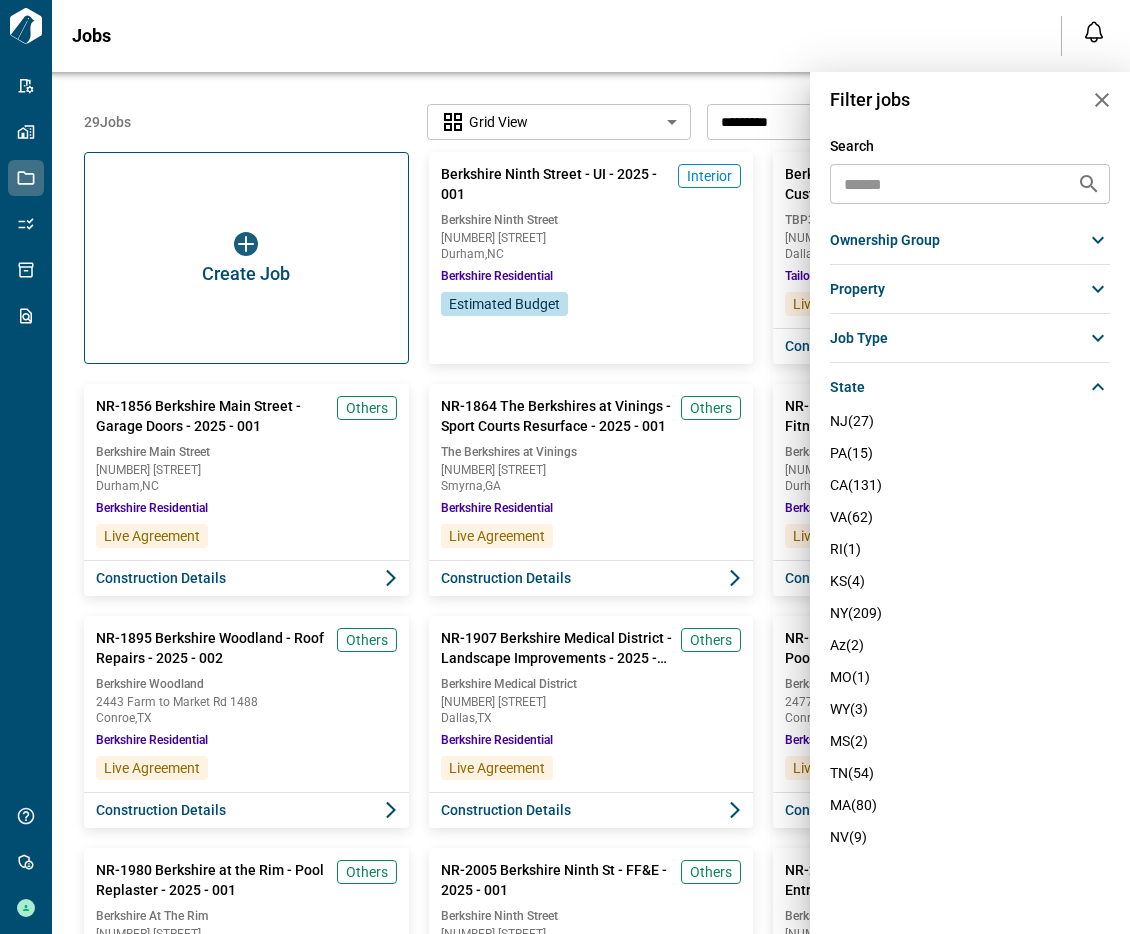 click on "state" at bounding box center [970, 387] 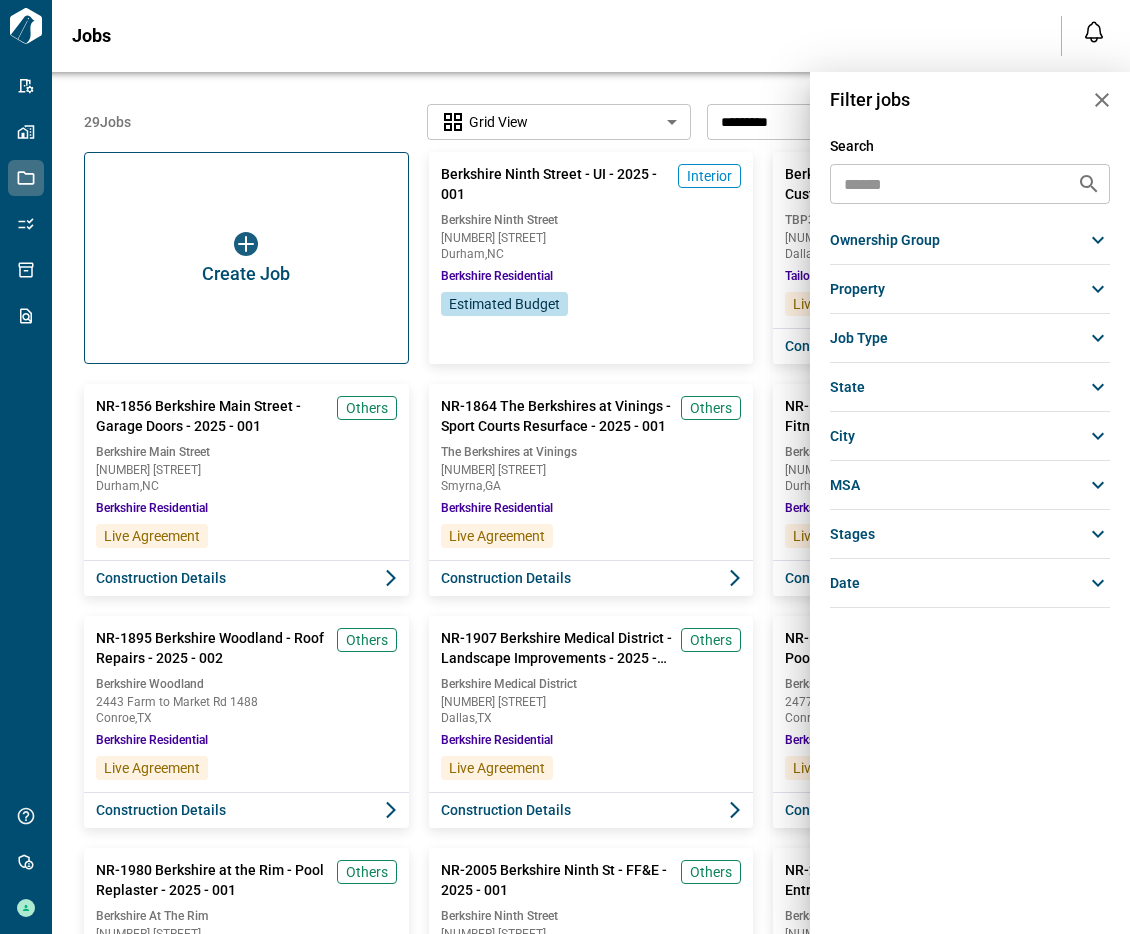 click on "stages" at bounding box center [970, 534] 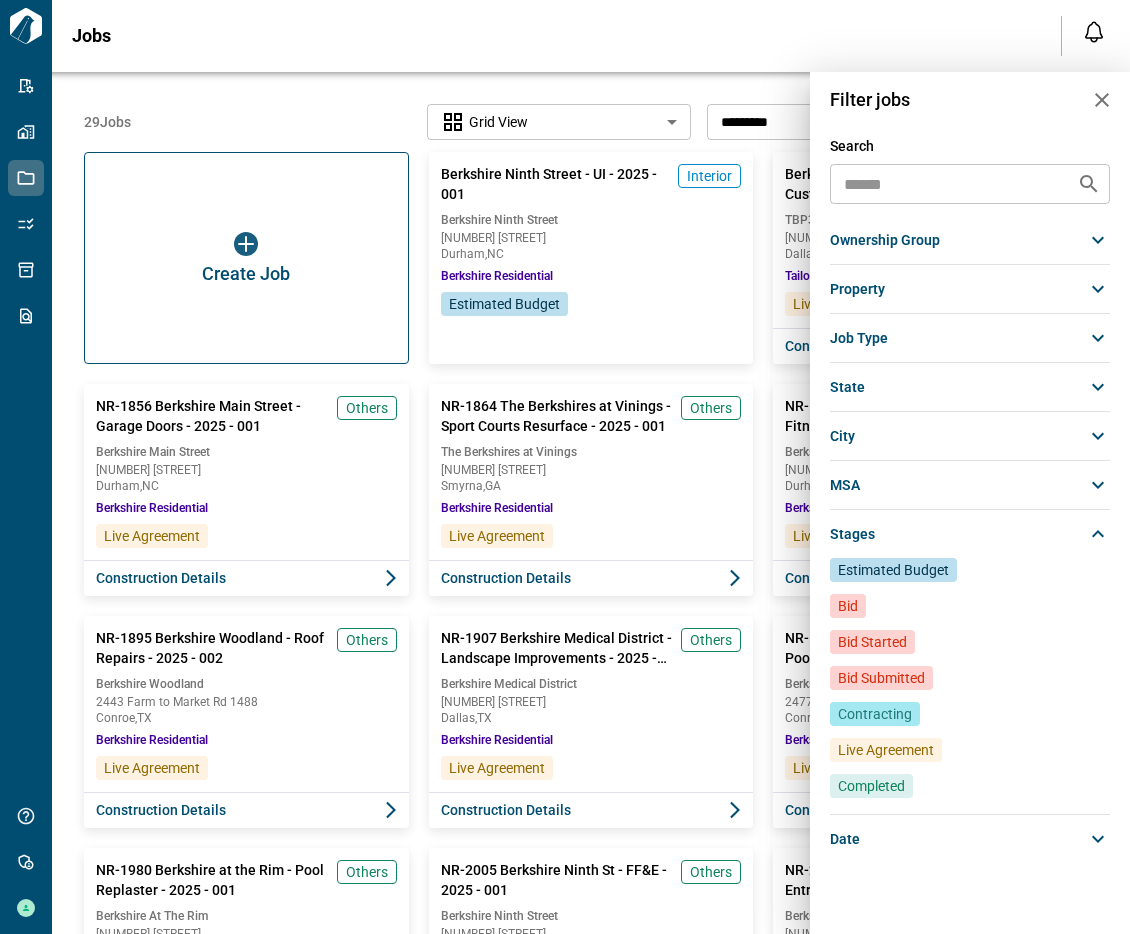 scroll, scrollTop: 22, scrollLeft: 0, axis: vertical 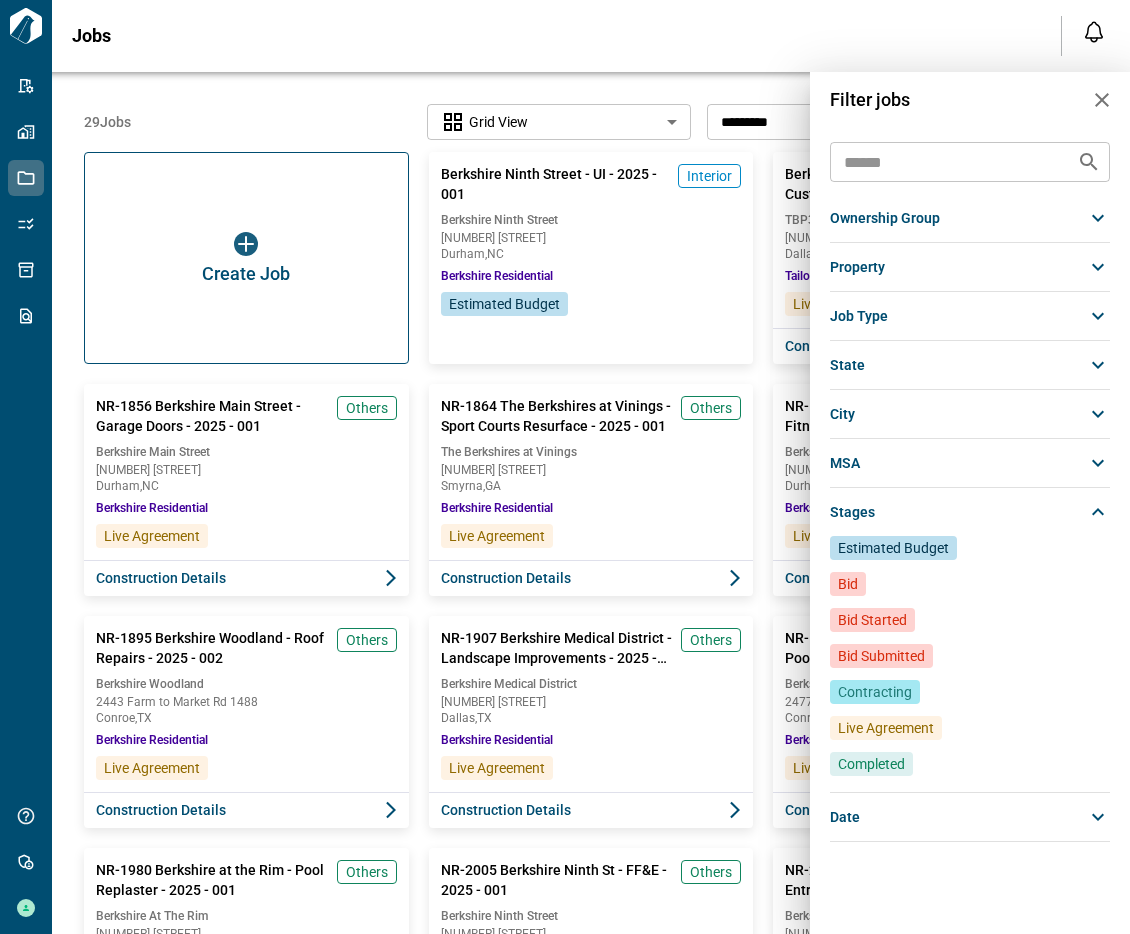 click on "Bid Submitted" at bounding box center (881, 656) 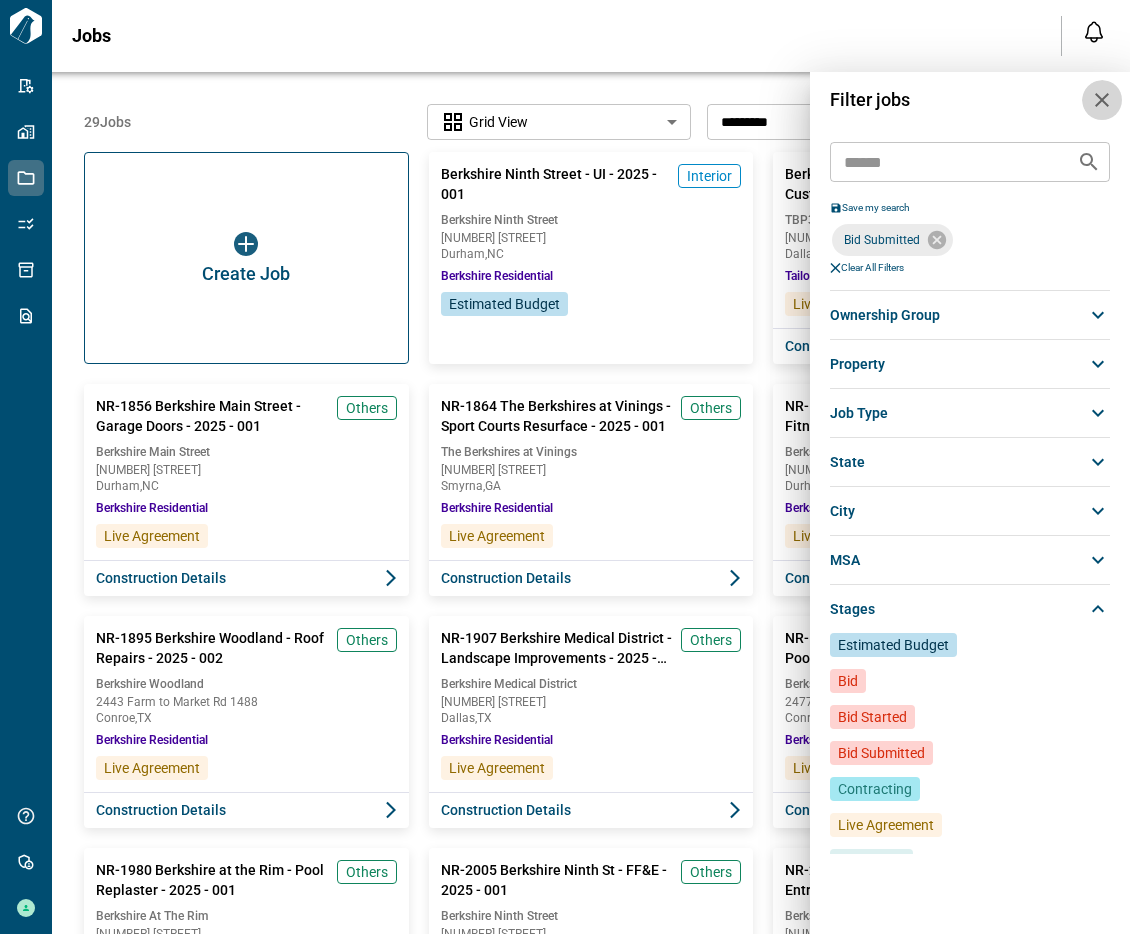 click 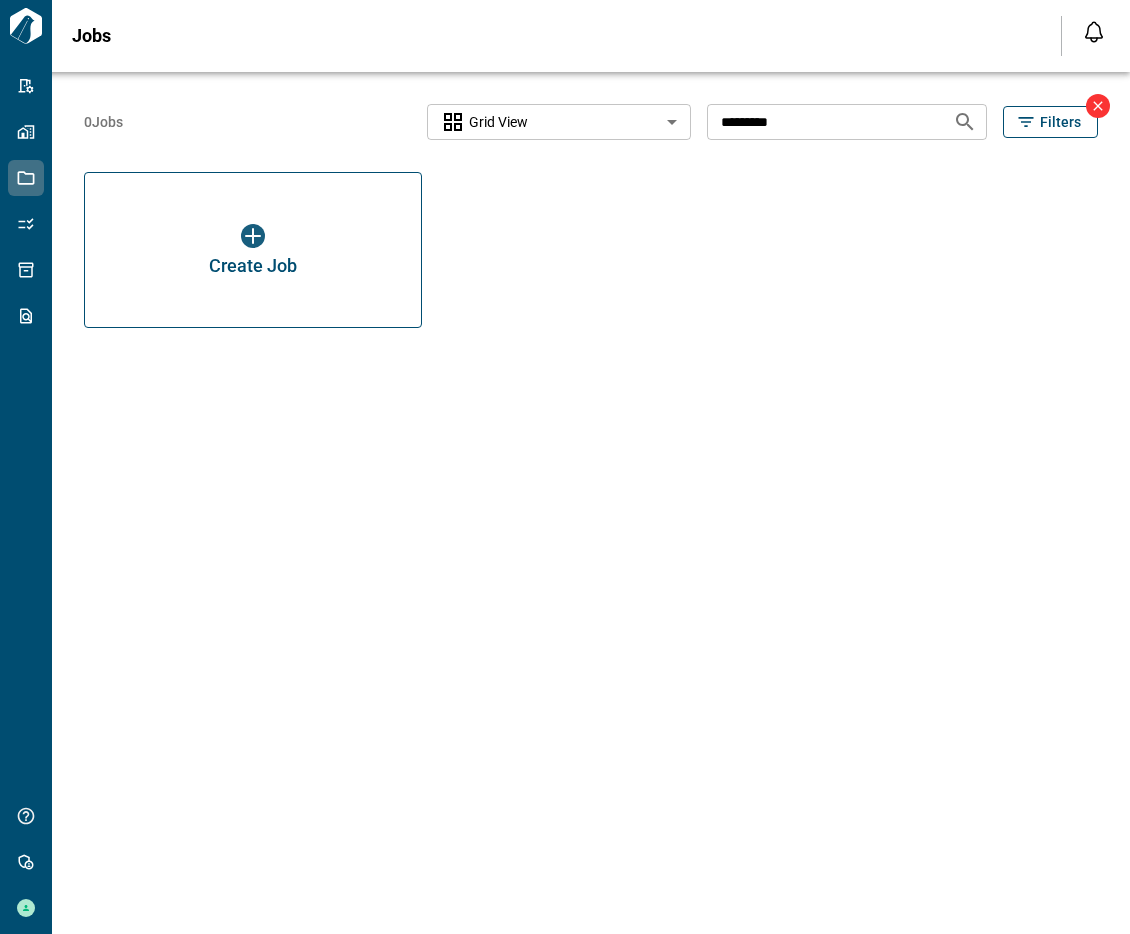 scroll, scrollTop: 21, scrollLeft: 0, axis: vertical 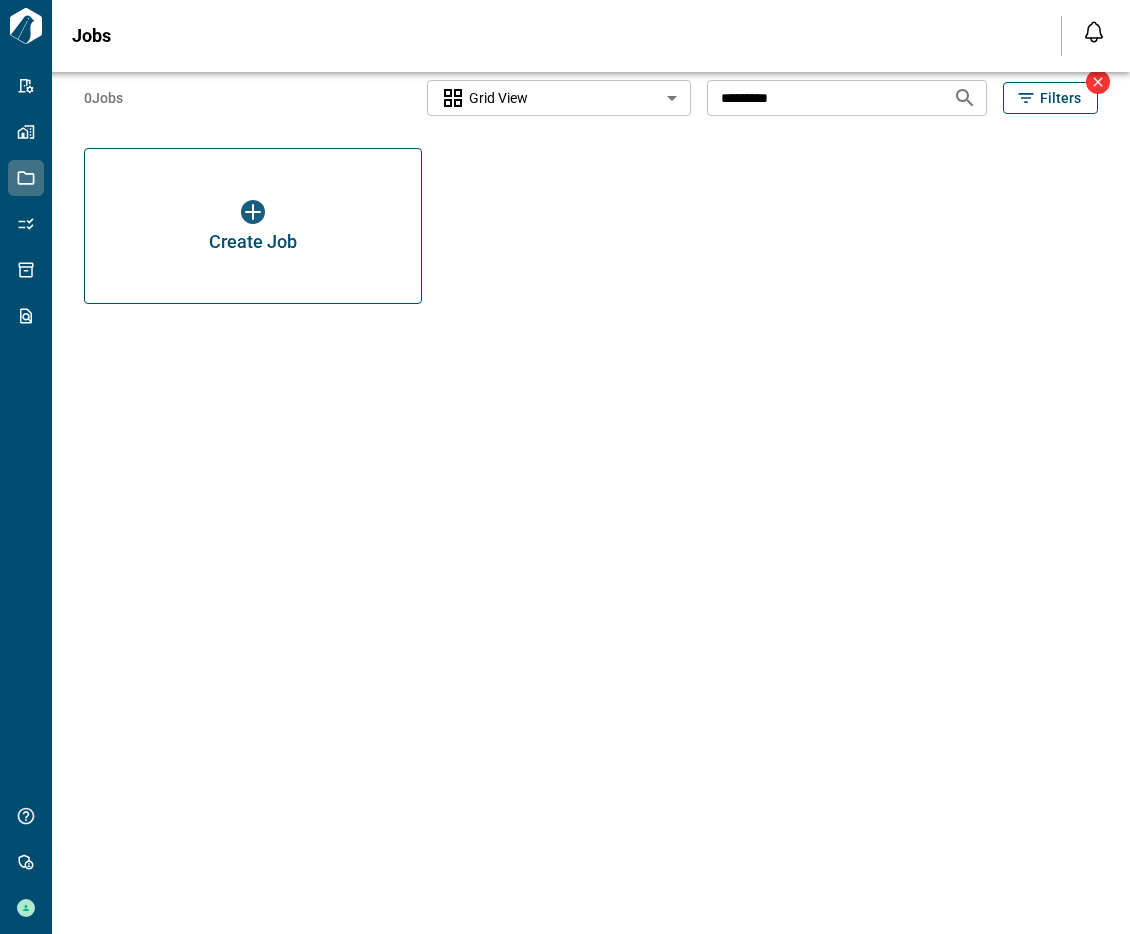 click on "Filters" at bounding box center (1060, 98) 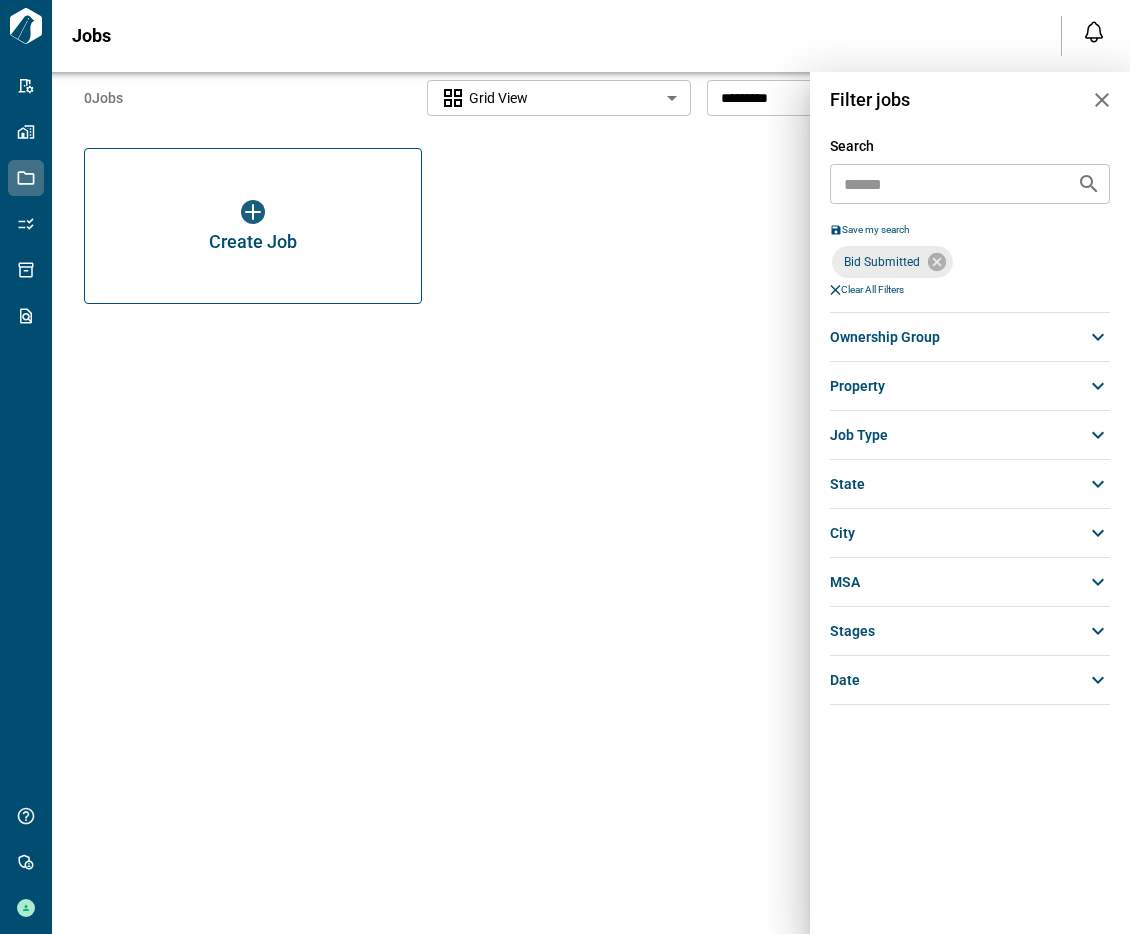 click on "stages" at bounding box center [970, 631] 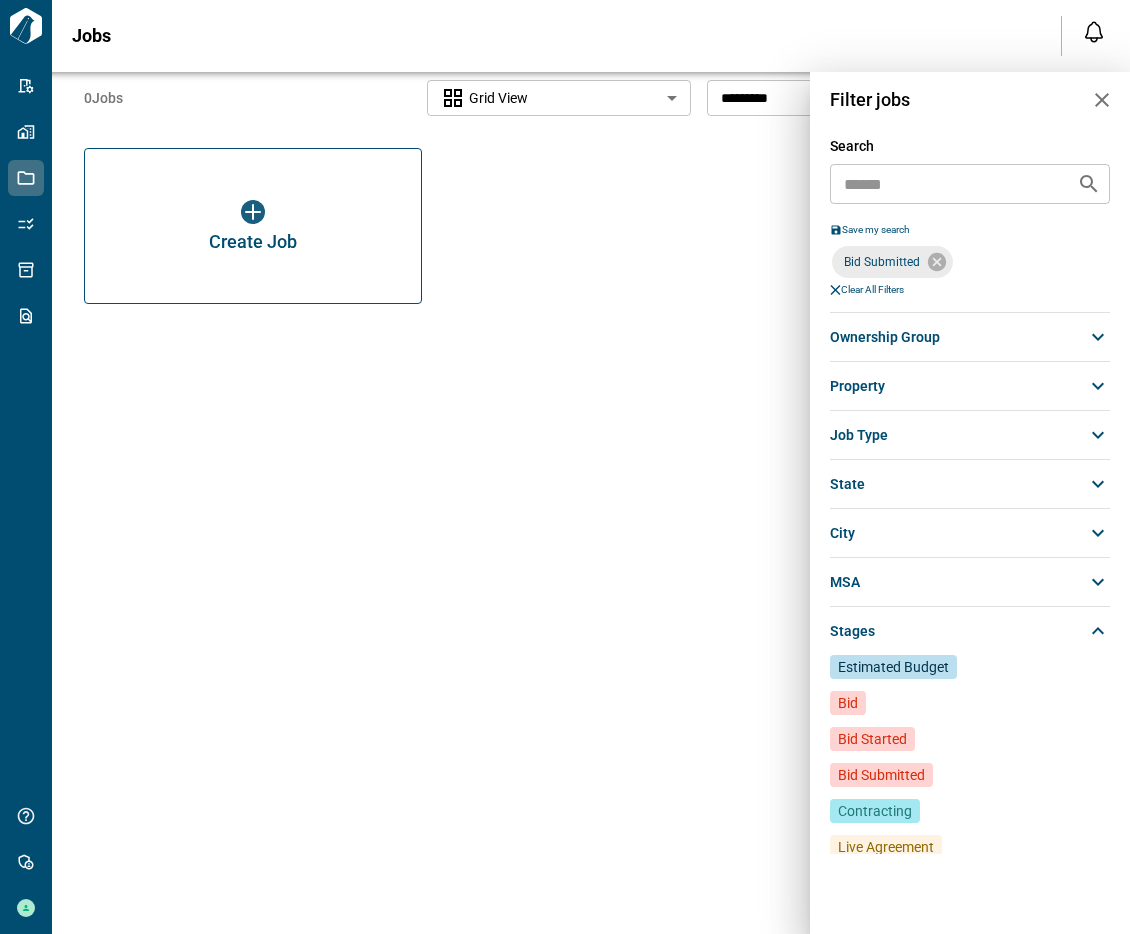 click on "Contracting" at bounding box center (875, 811) 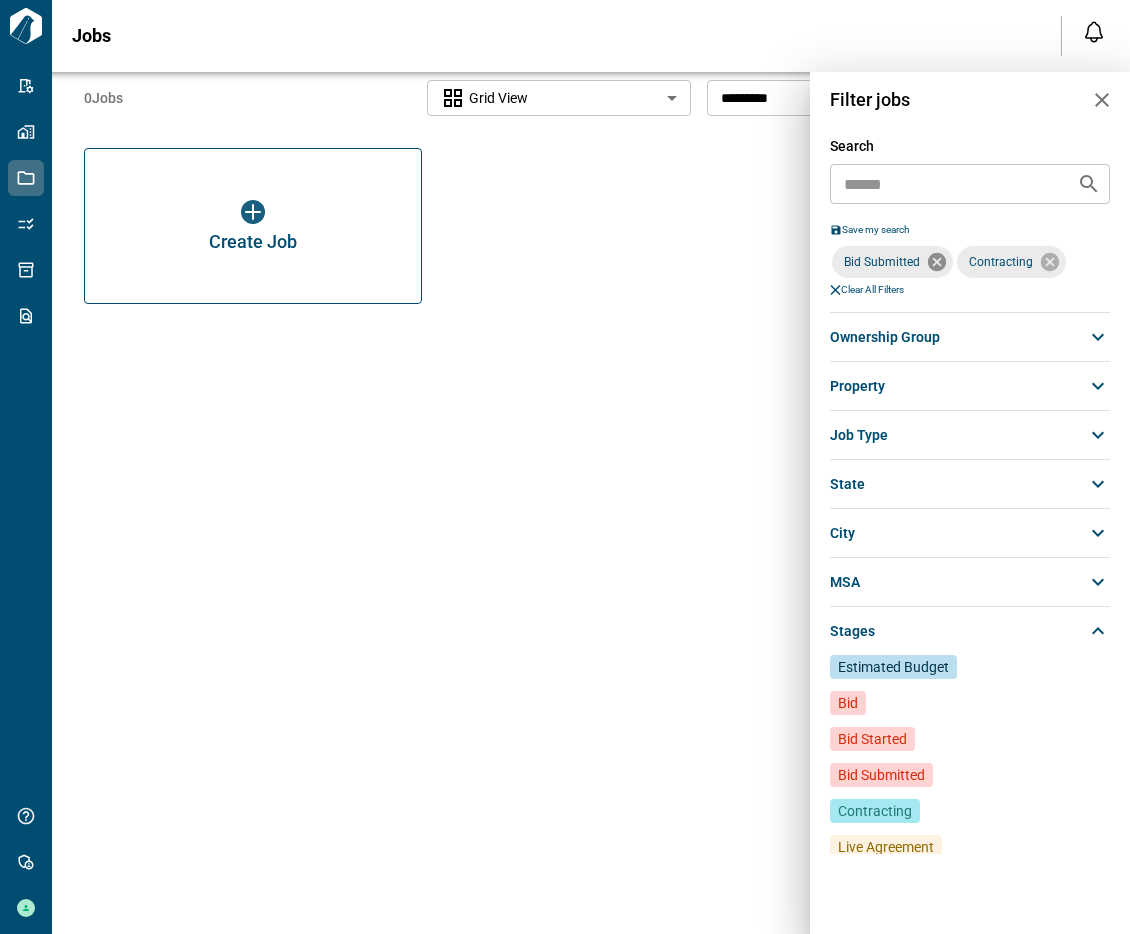 click 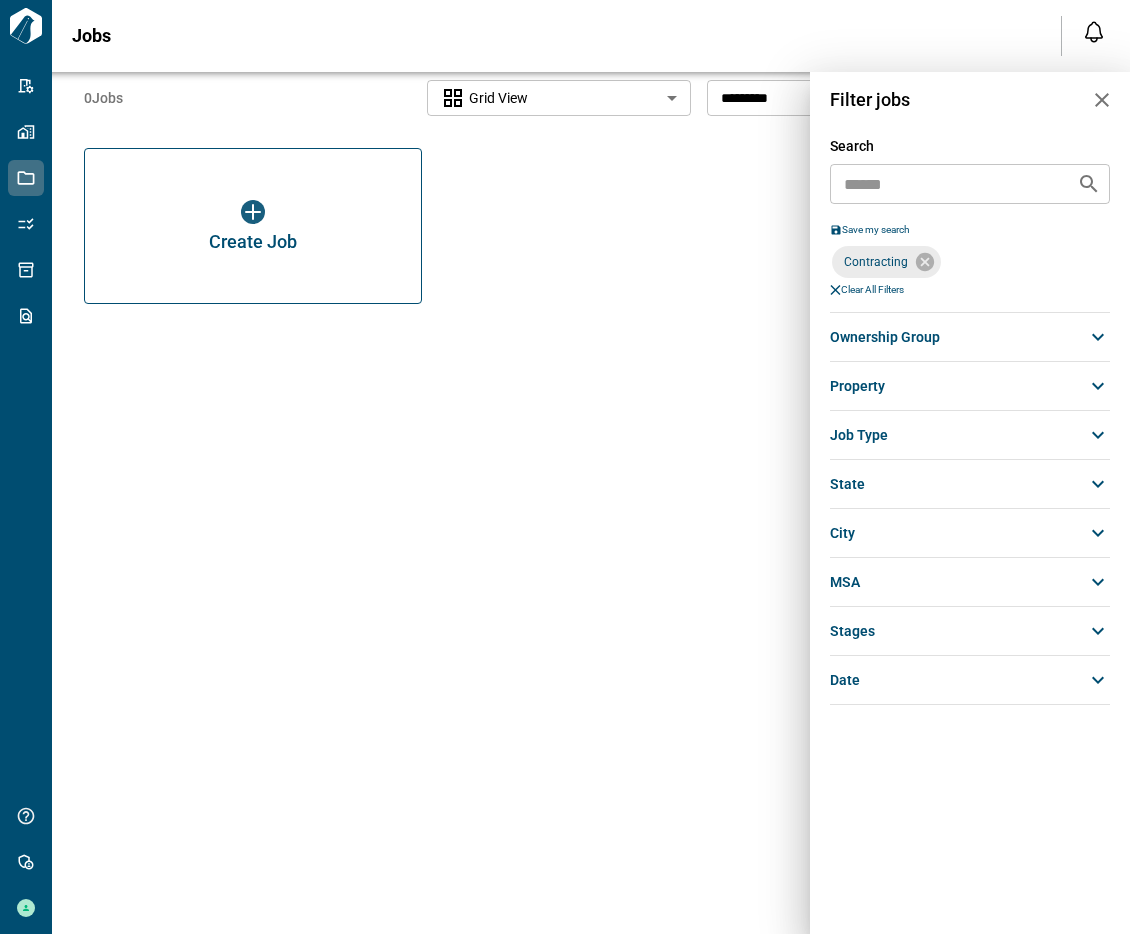 click 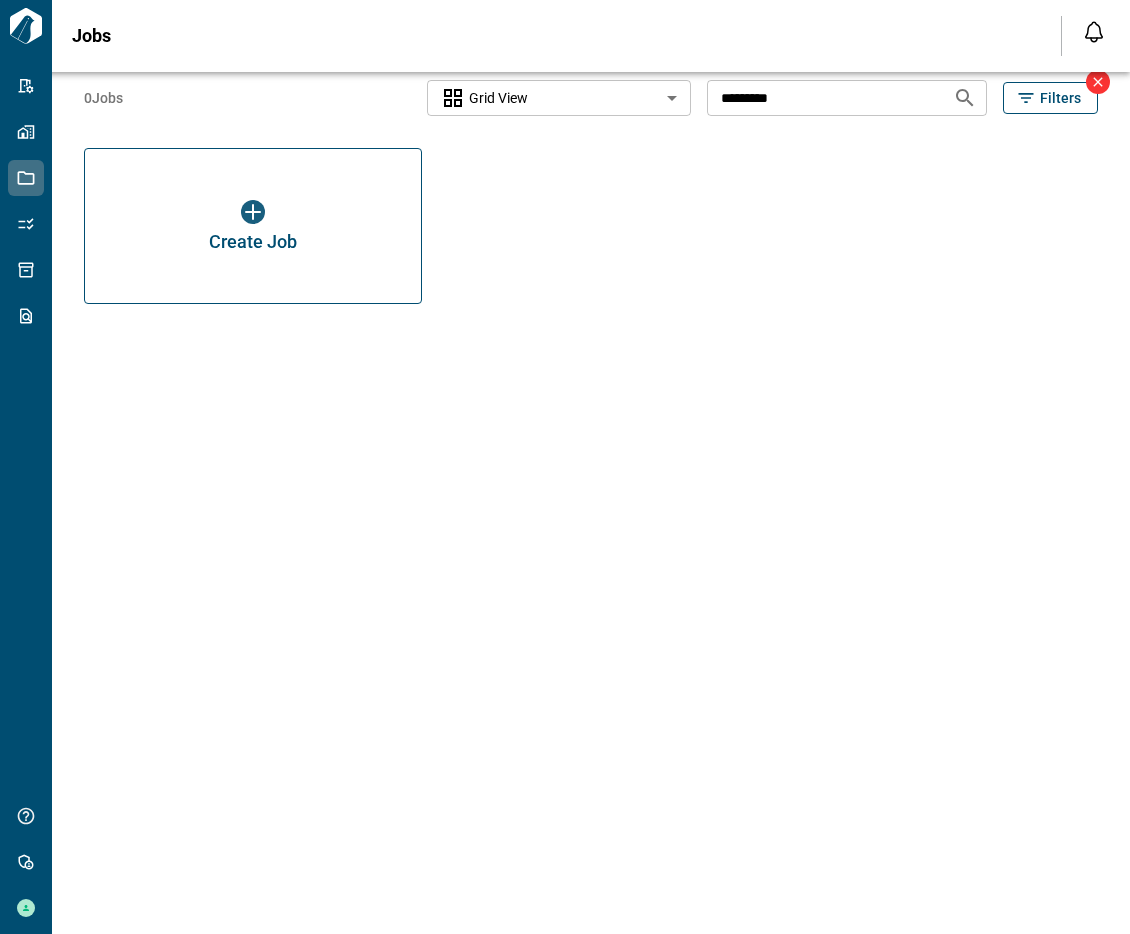 scroll, scrollTop: 0, scrollLeft: 0, axis: both 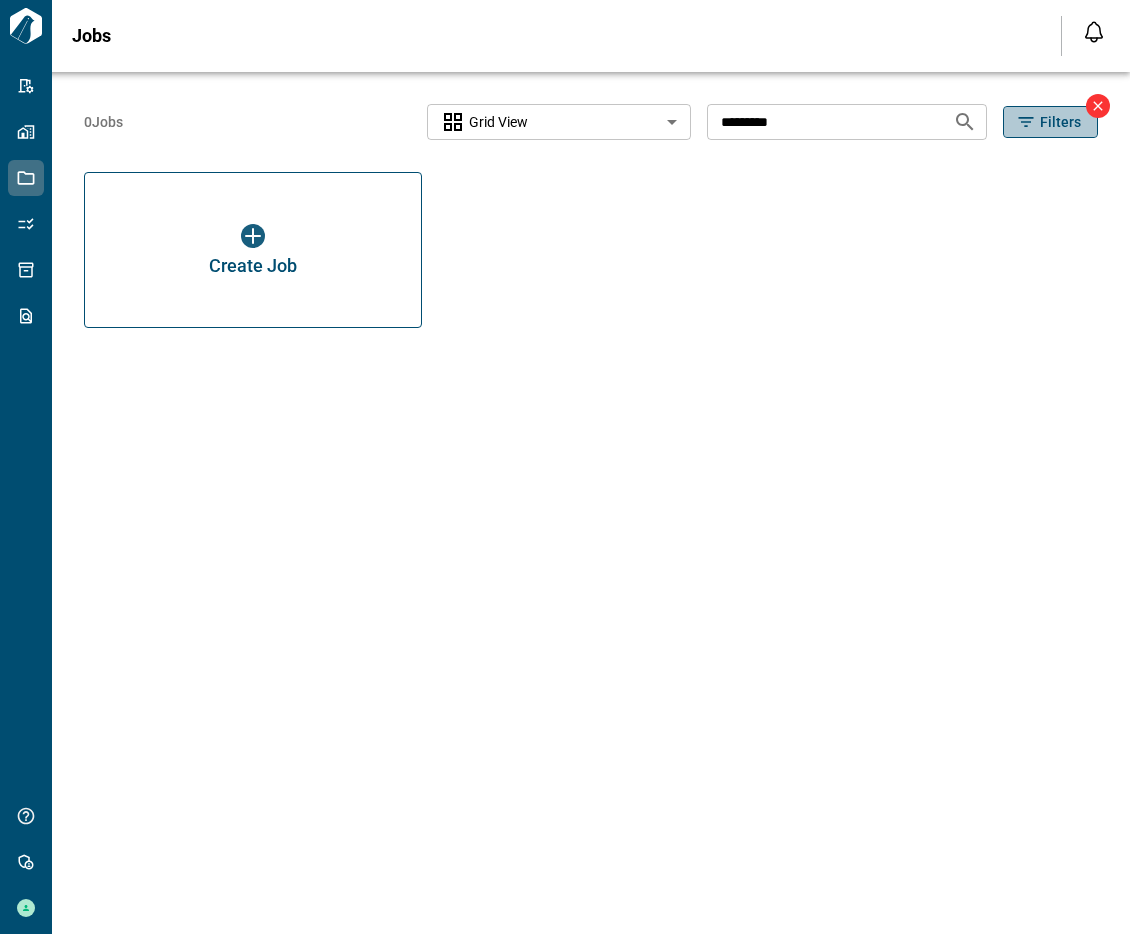 click on "Filters" at bounding box center [1060, 122] 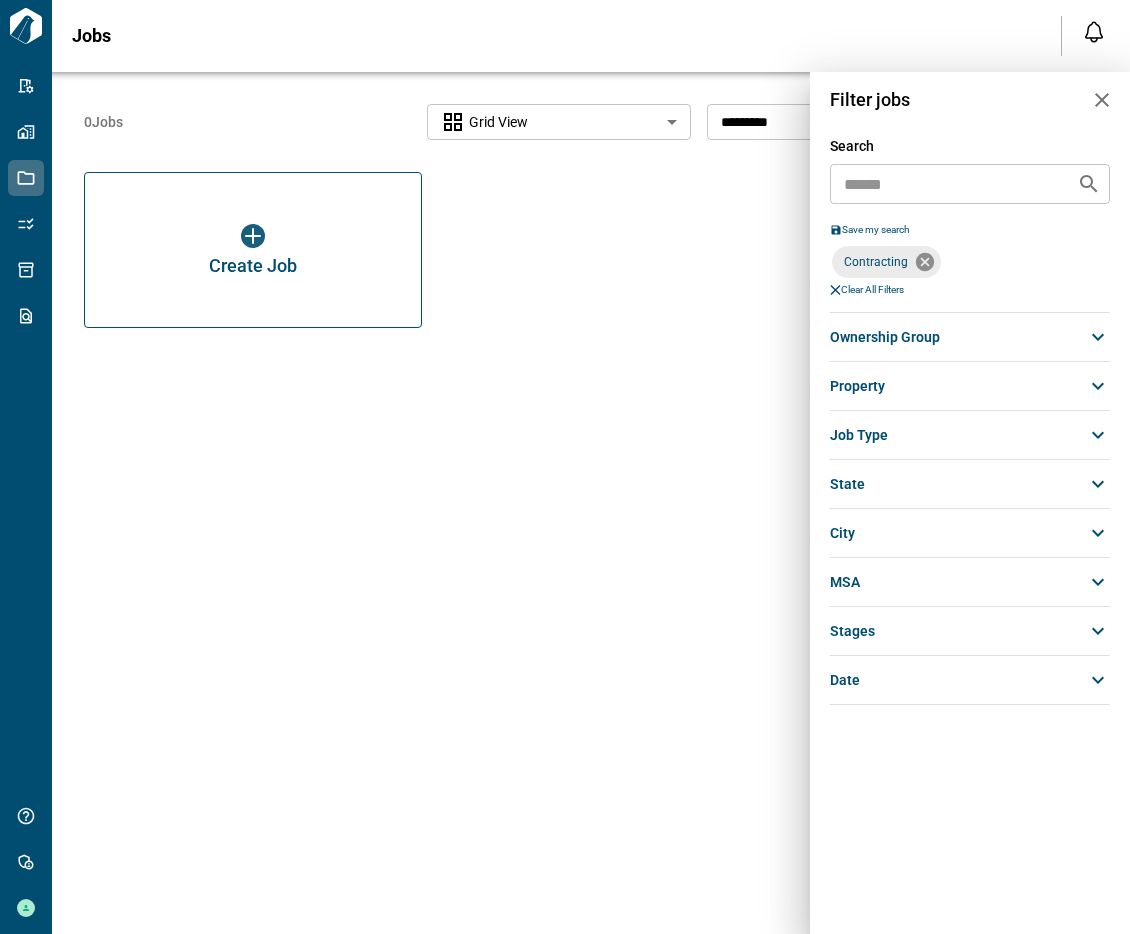 click 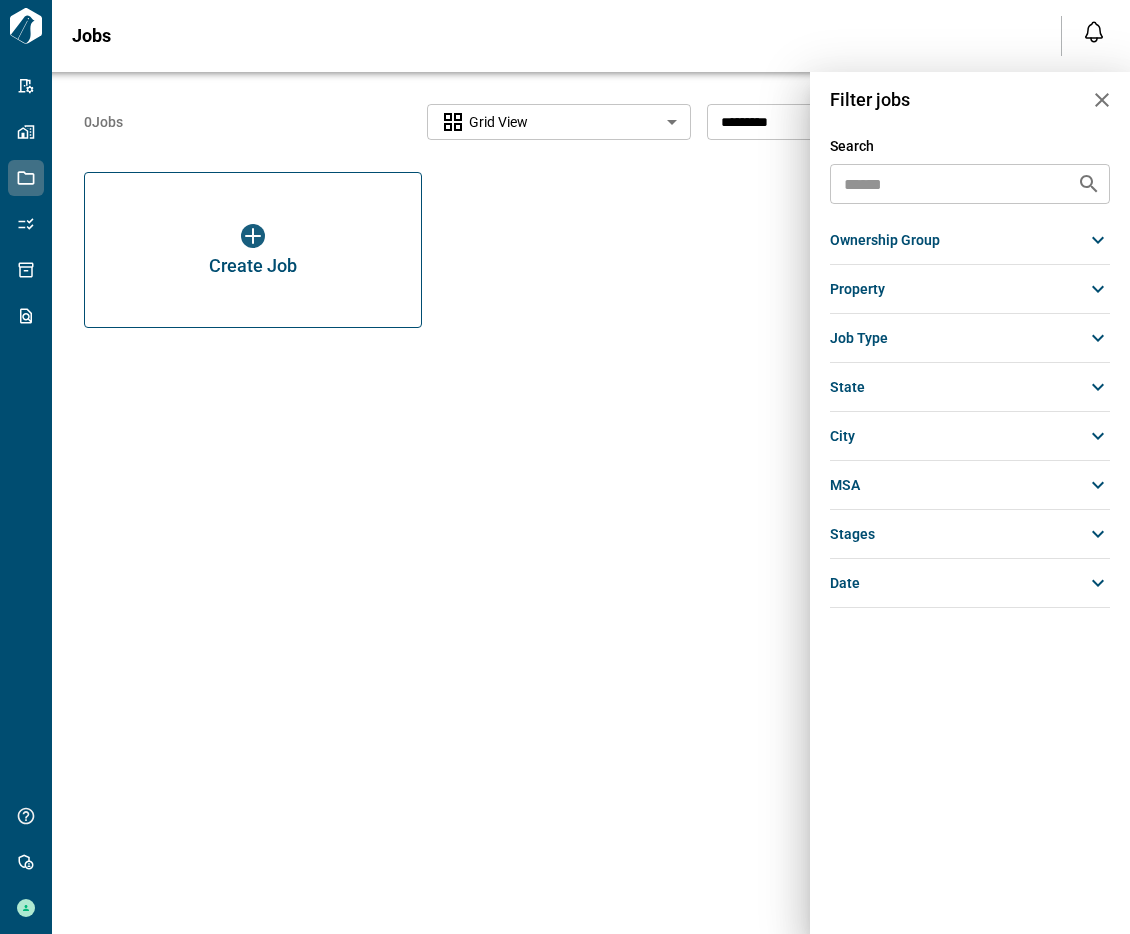 click 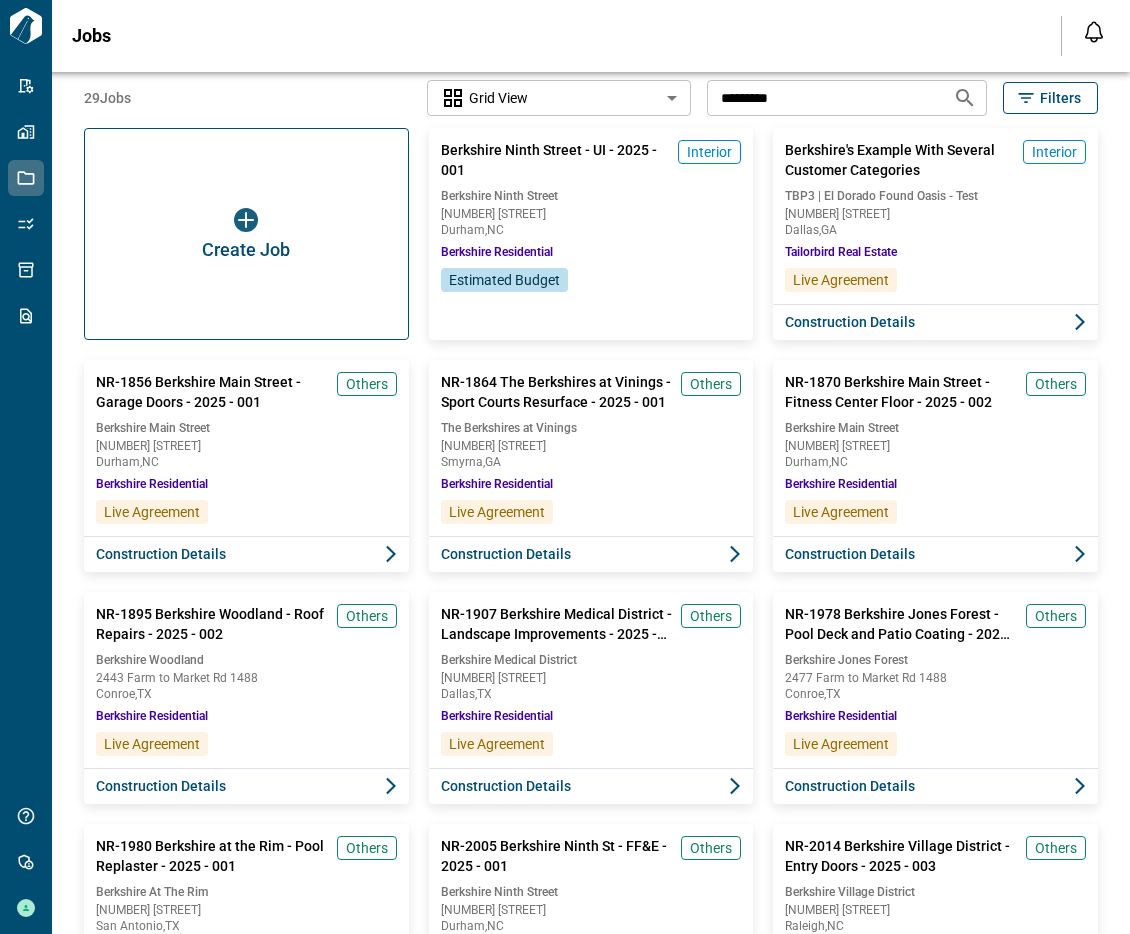 scroll, scrollTop: 0, scrollLeft: 0, axis: both 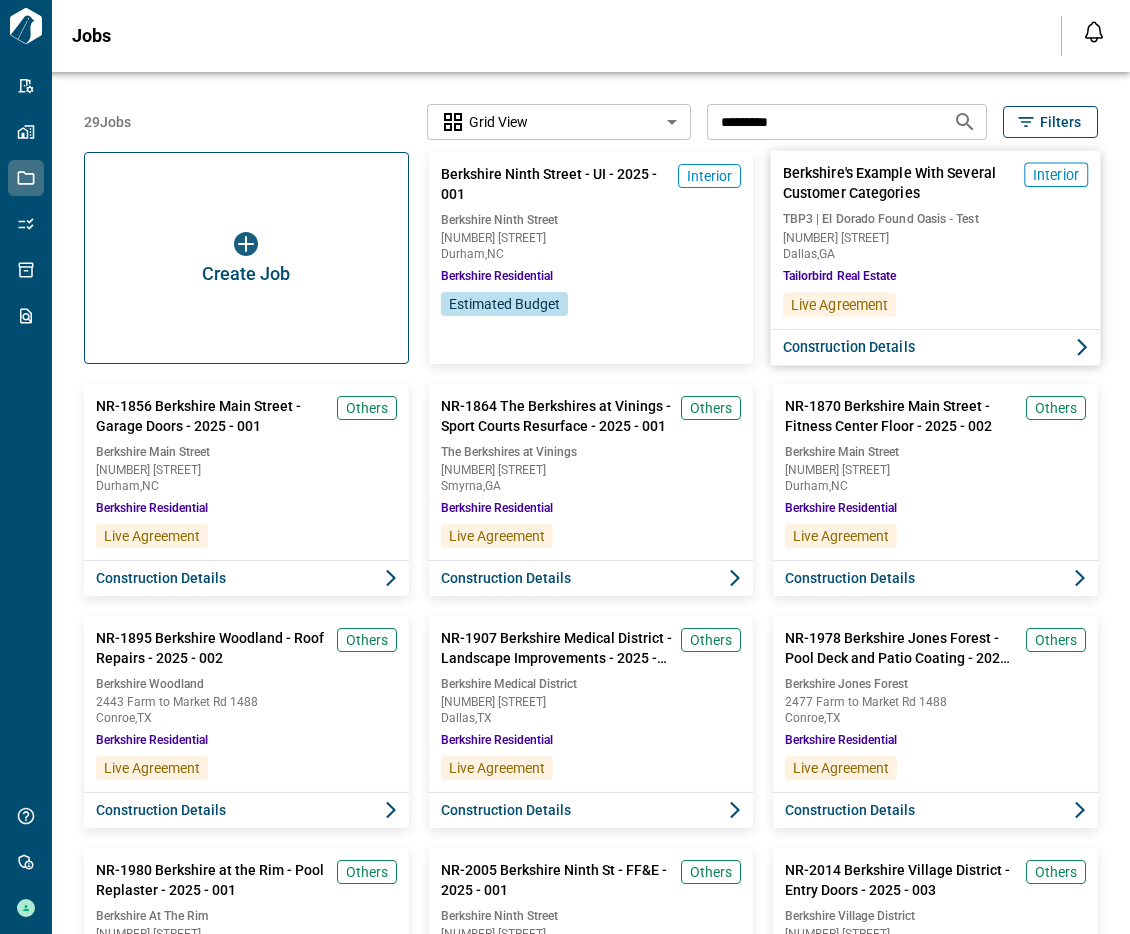 click on "TBP3 | [LOCATION] Found Oasis - Test [NUMBER] [STREET] [CITY] , [STATE]" at bounding box center (935, 235) 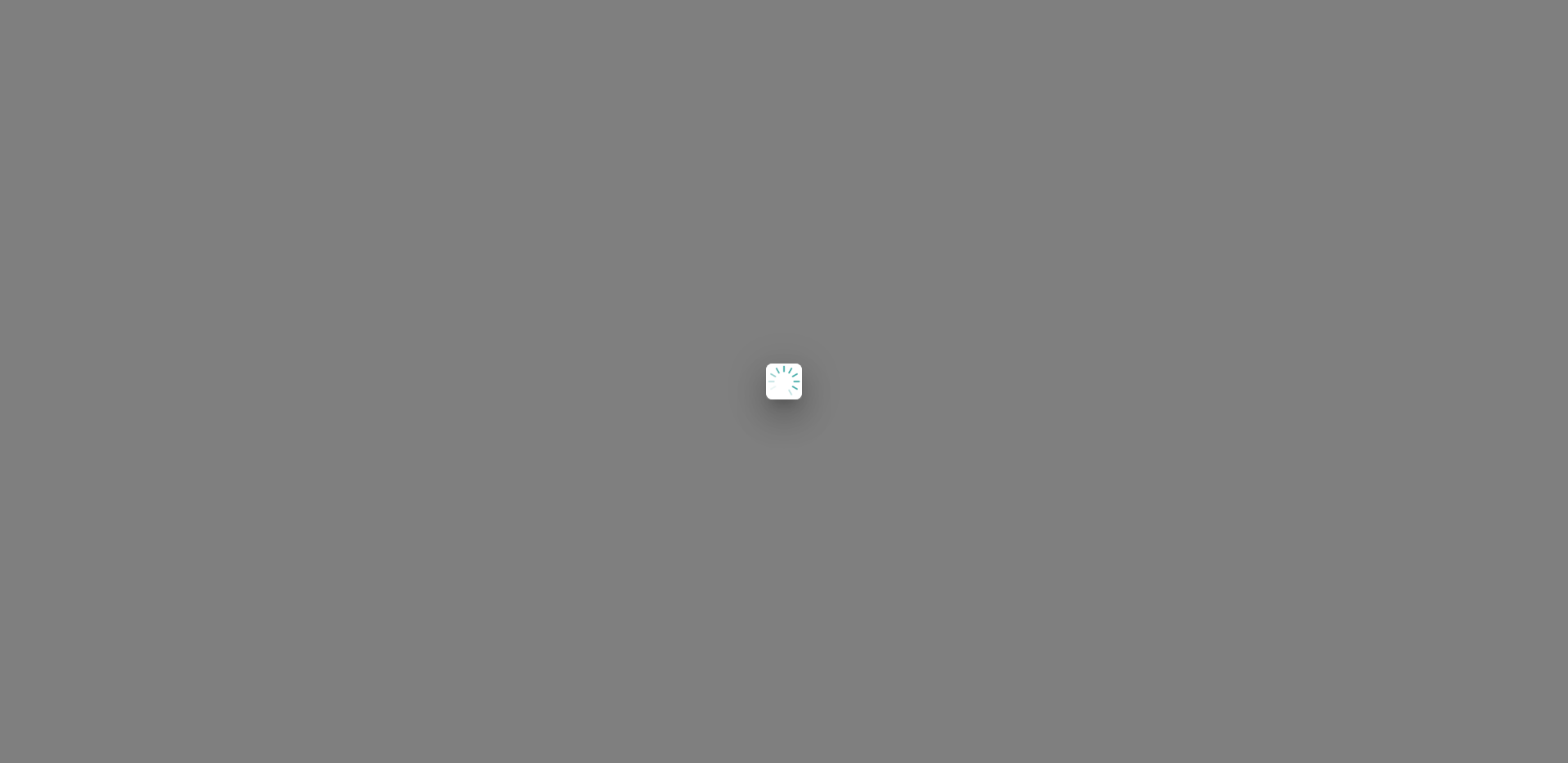 scroll, scrollTop: 0, scrollLeft: 0, axis: both 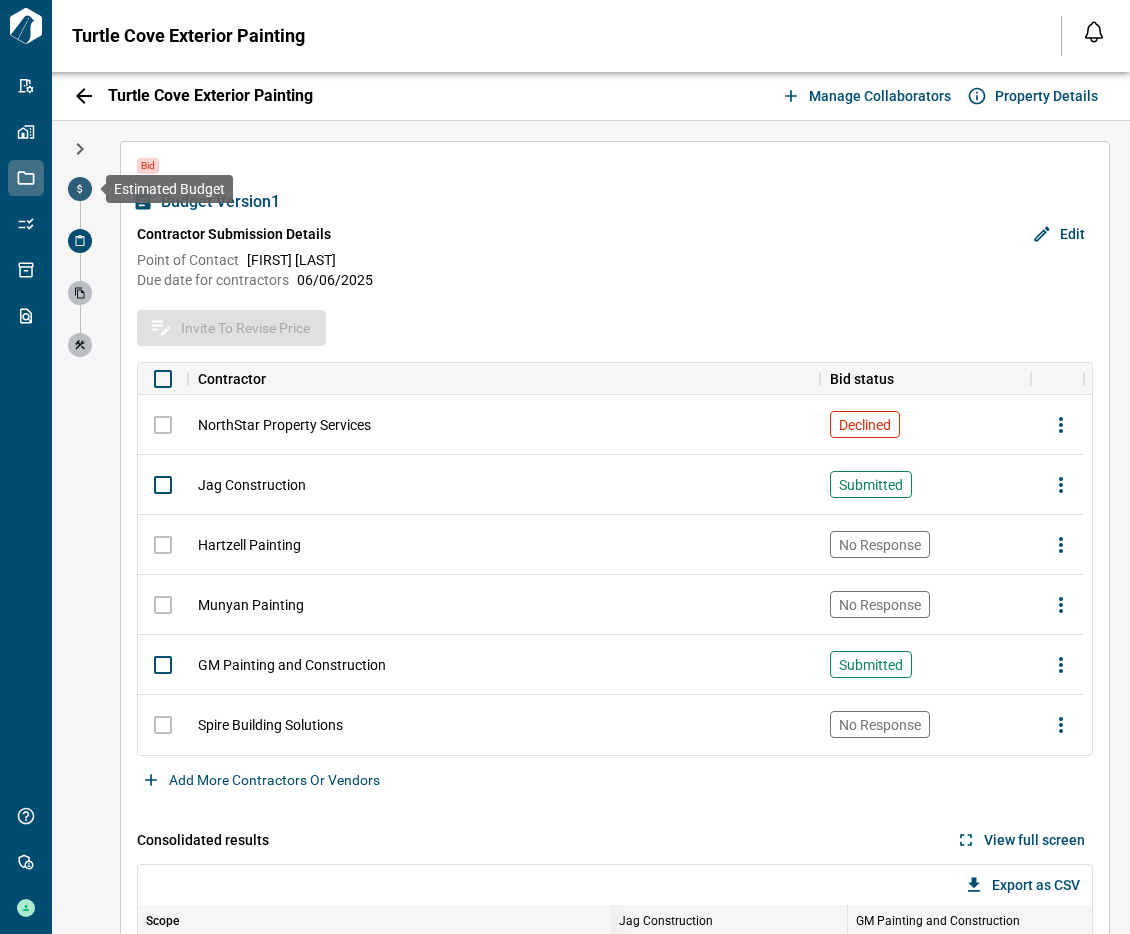 click at bounding box center [80, 189] 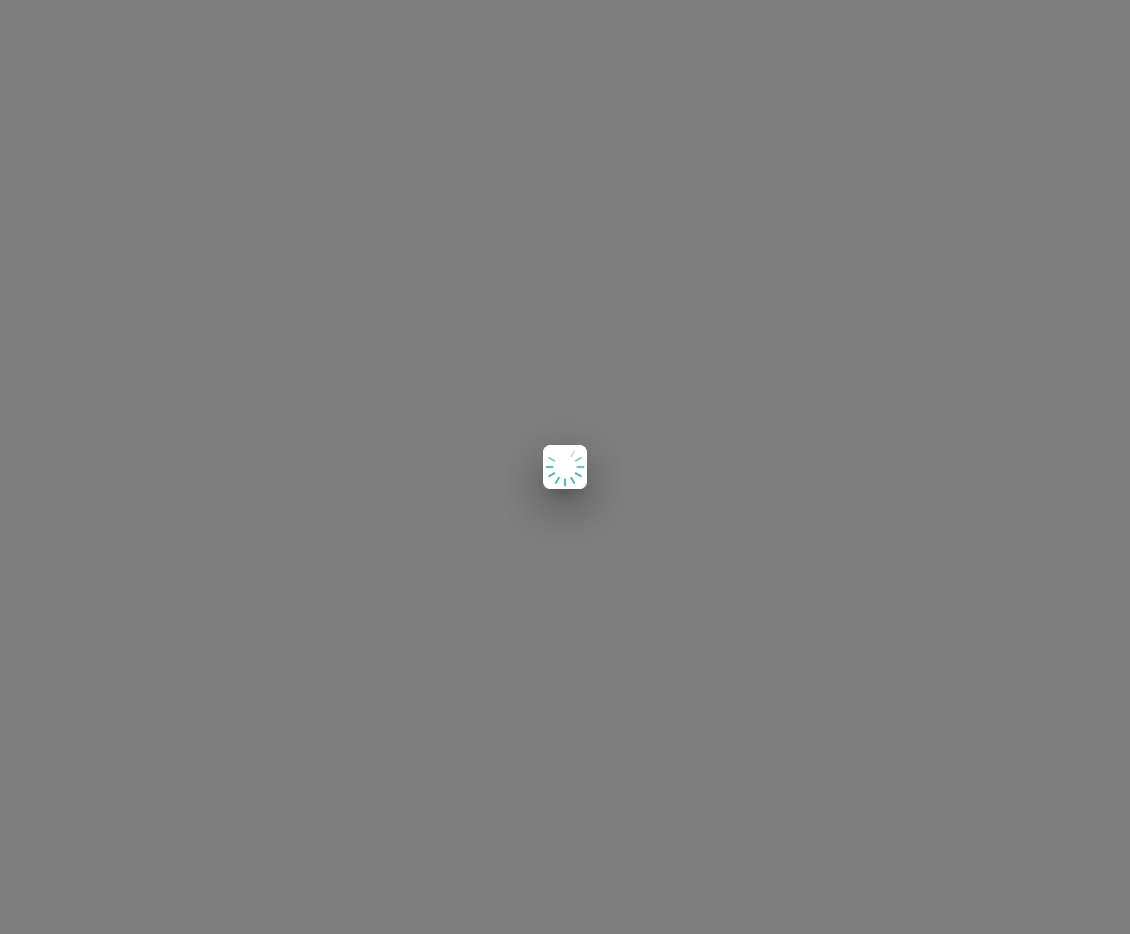 scroll, scrollTop: 0, scrollLeft: 0, axis: both 